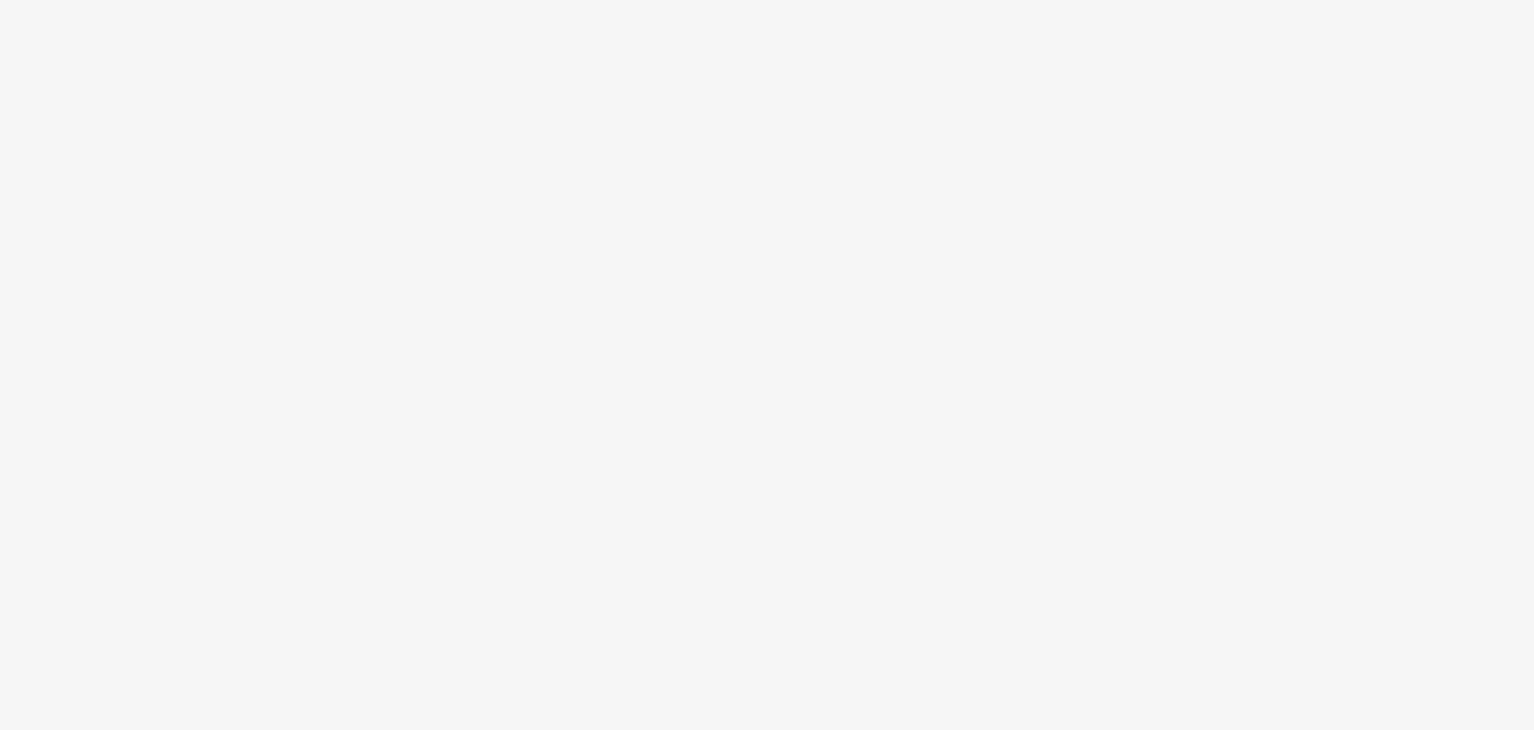 scroll, scrollTop: 0, scrollLeft: 0, axis: both 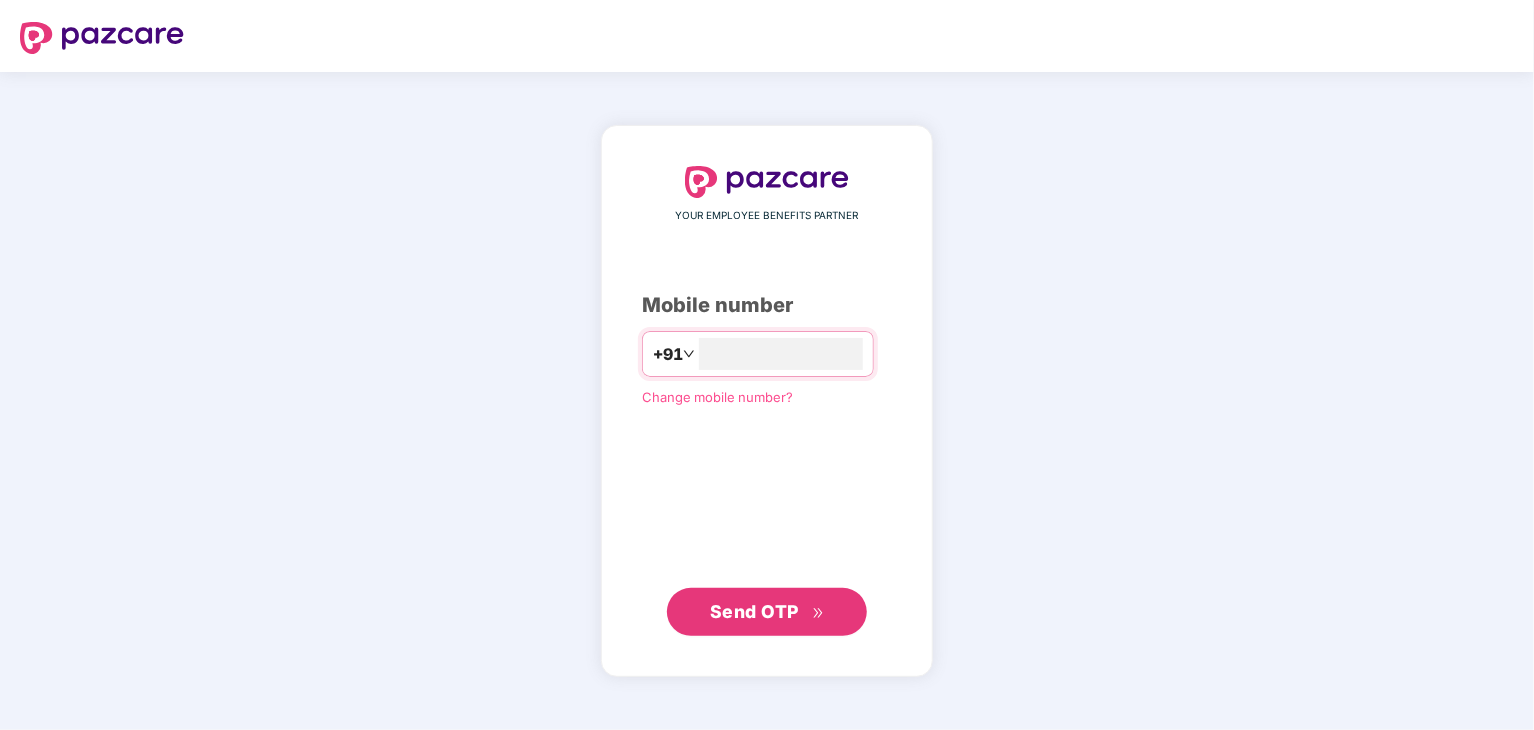type on "**********" 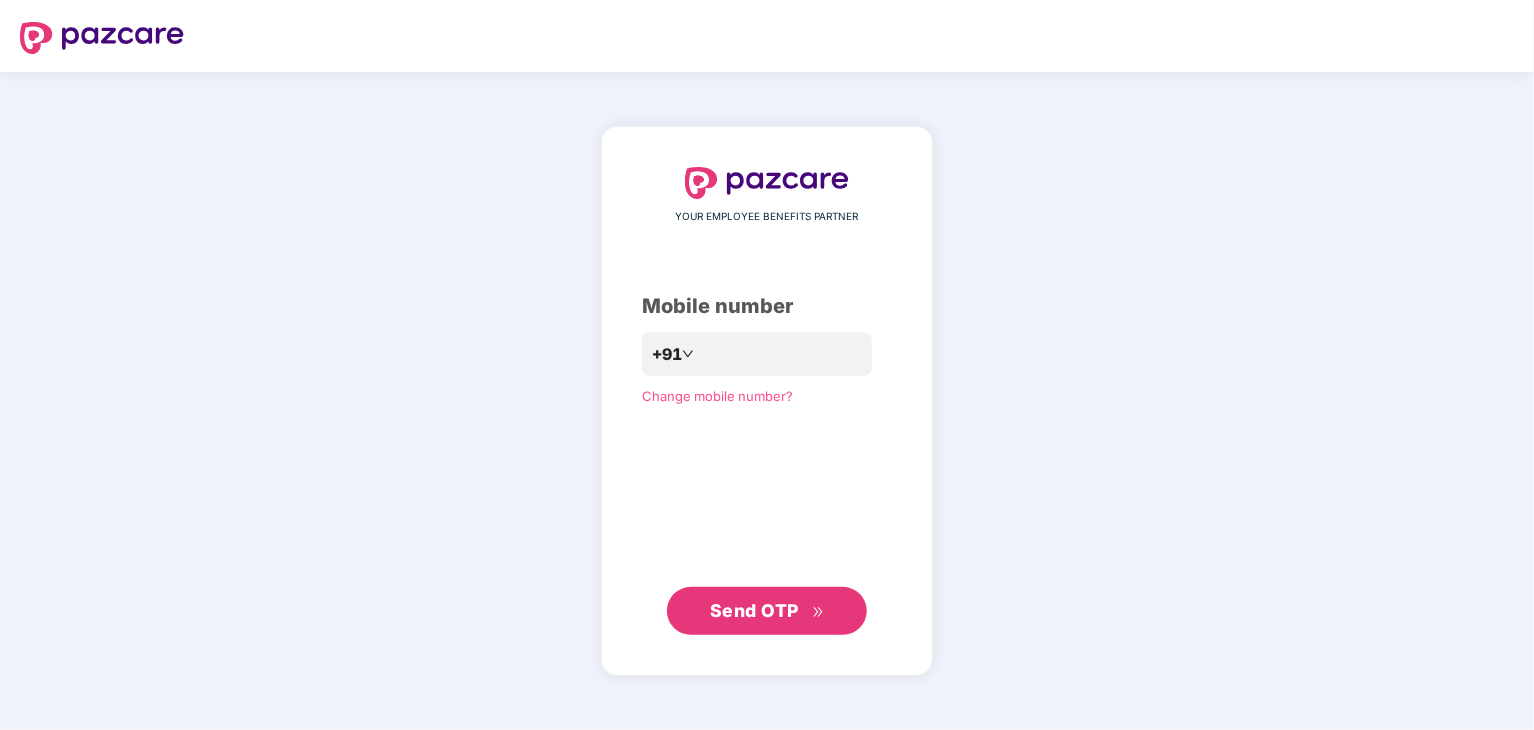 click on "Send OTP" at bounding box center [754, 610] 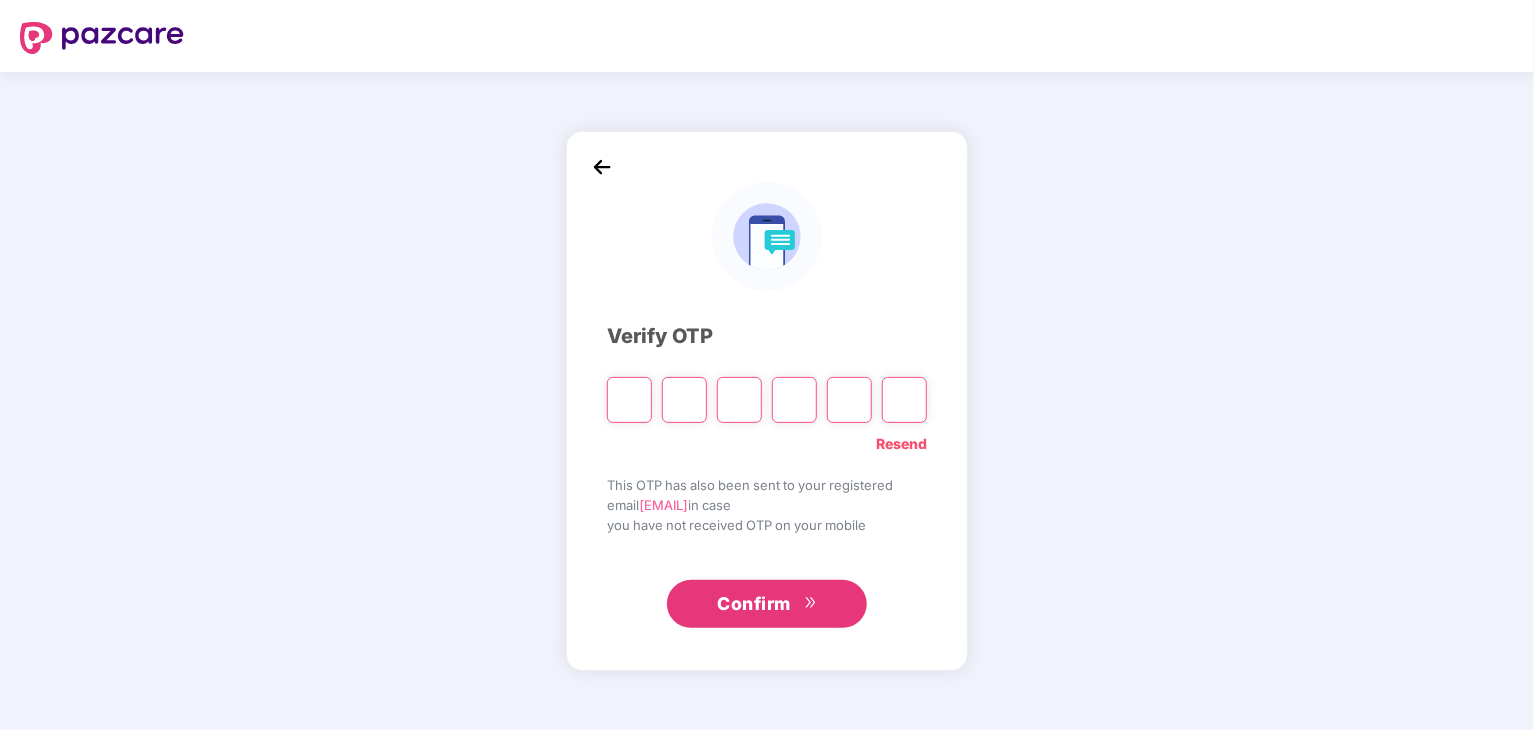 type on "*" 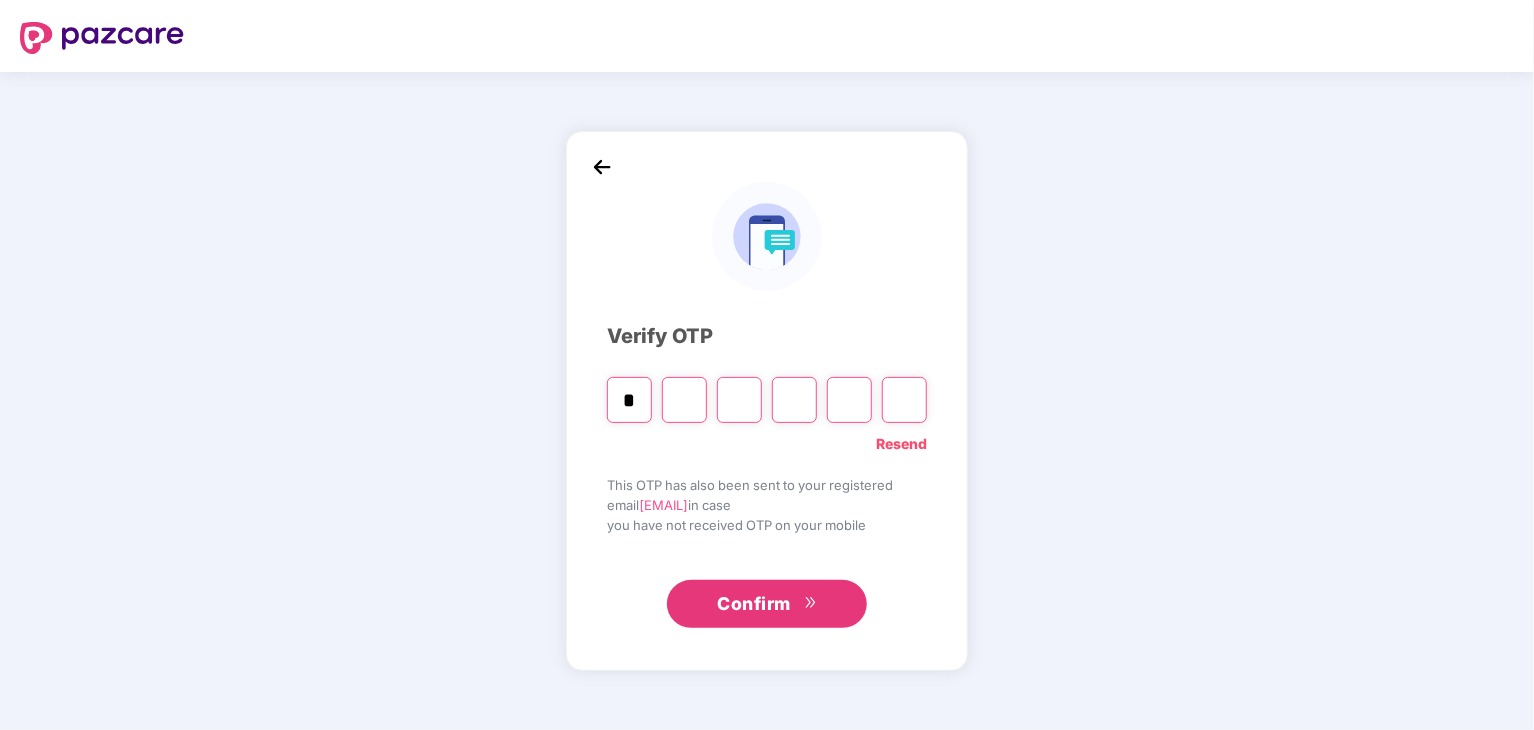type on "*" 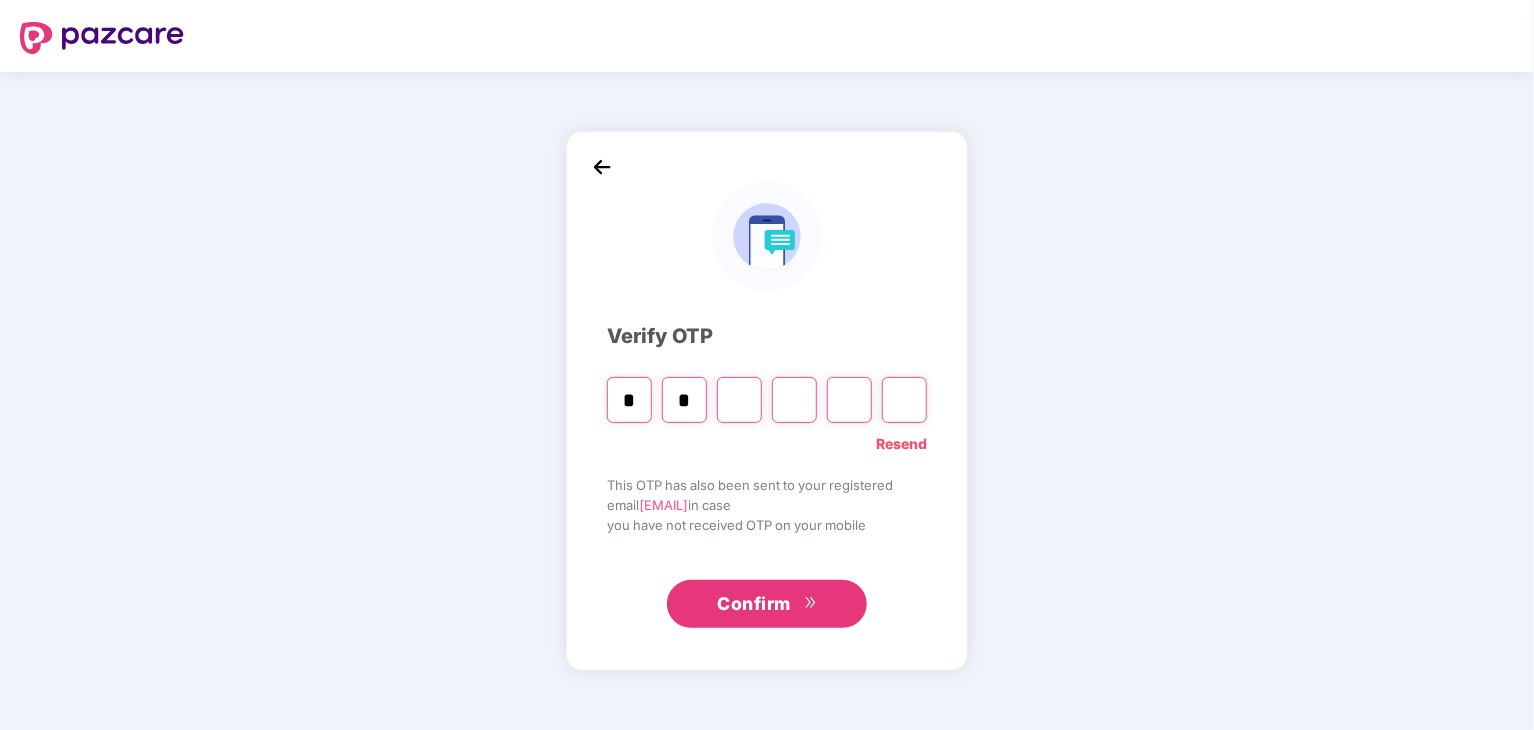 type on "*" 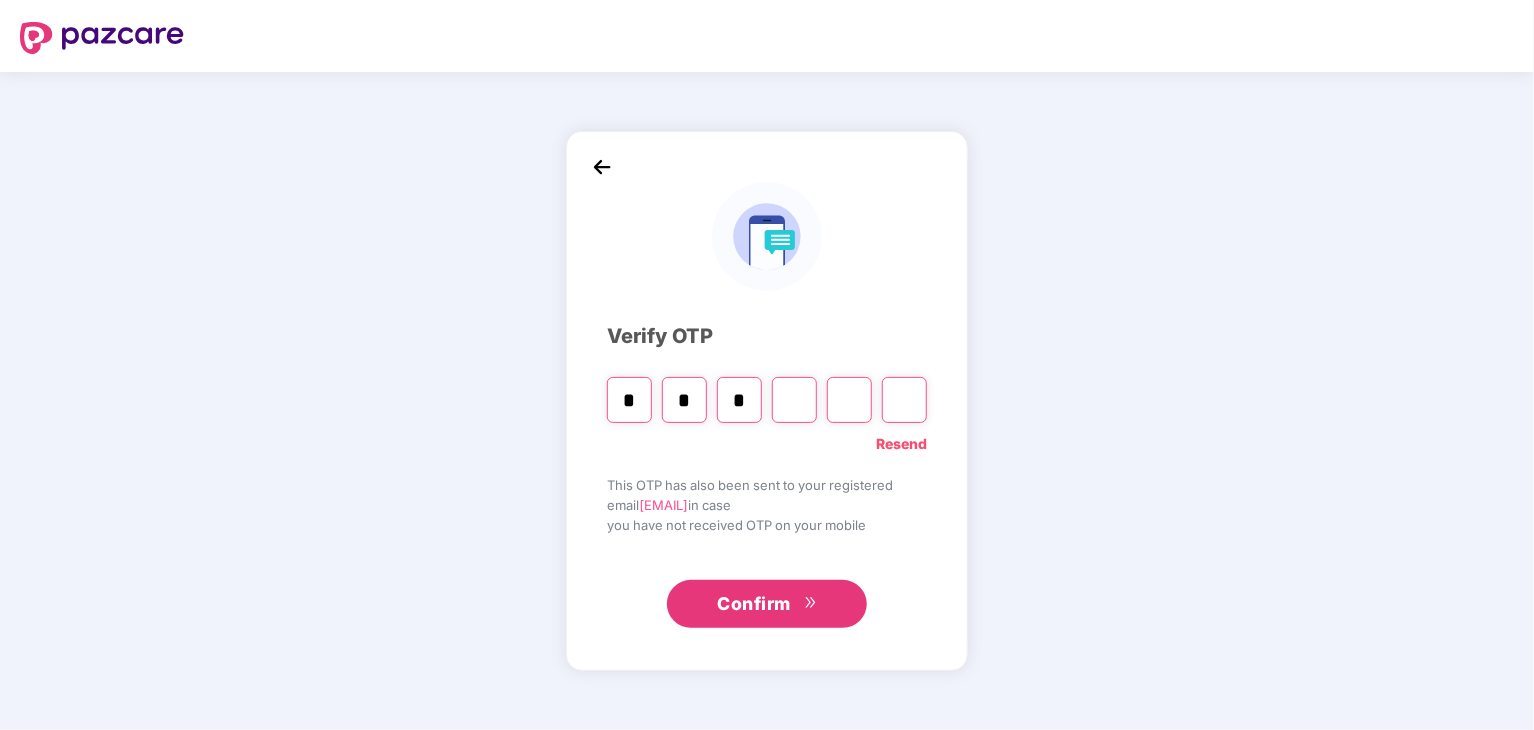 type on "*" 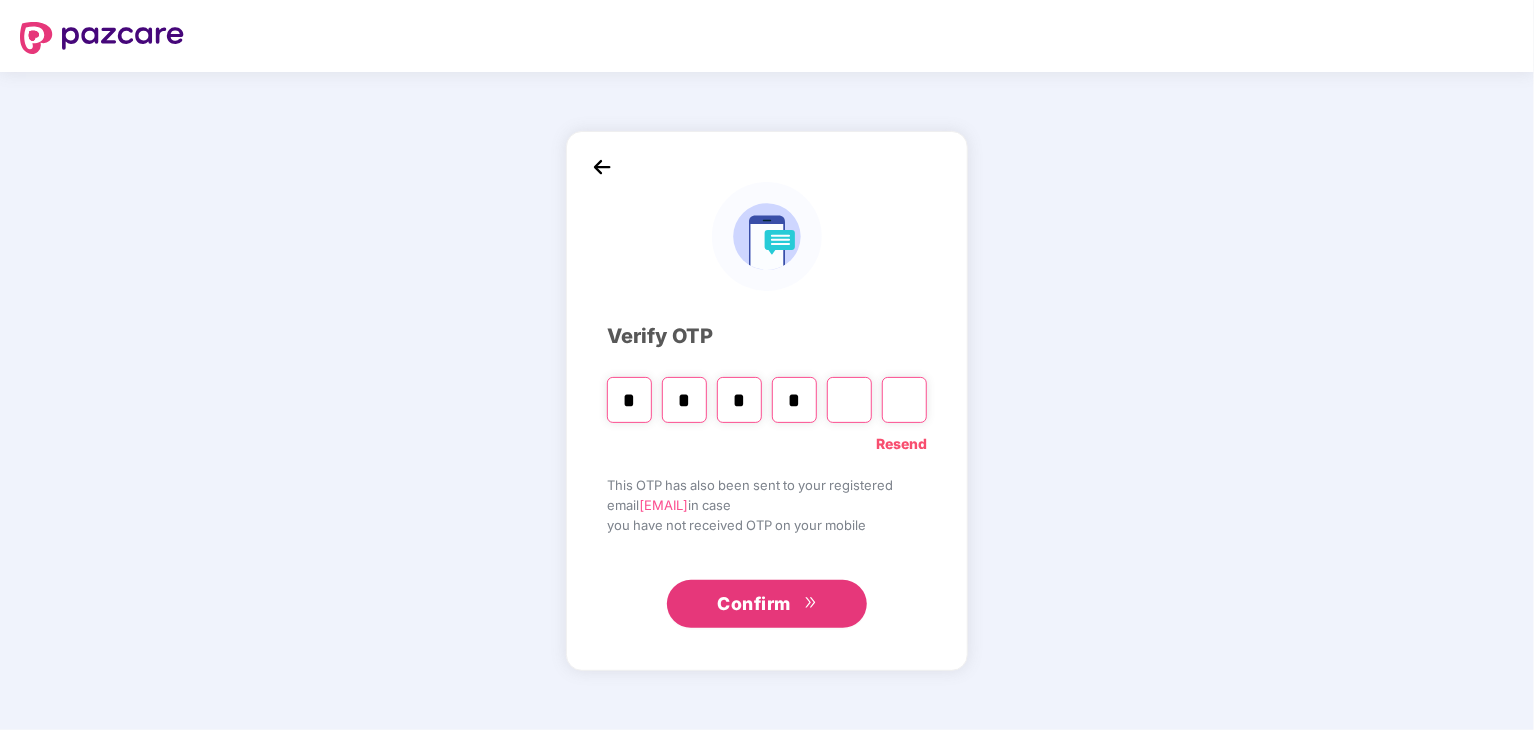 type on "*" 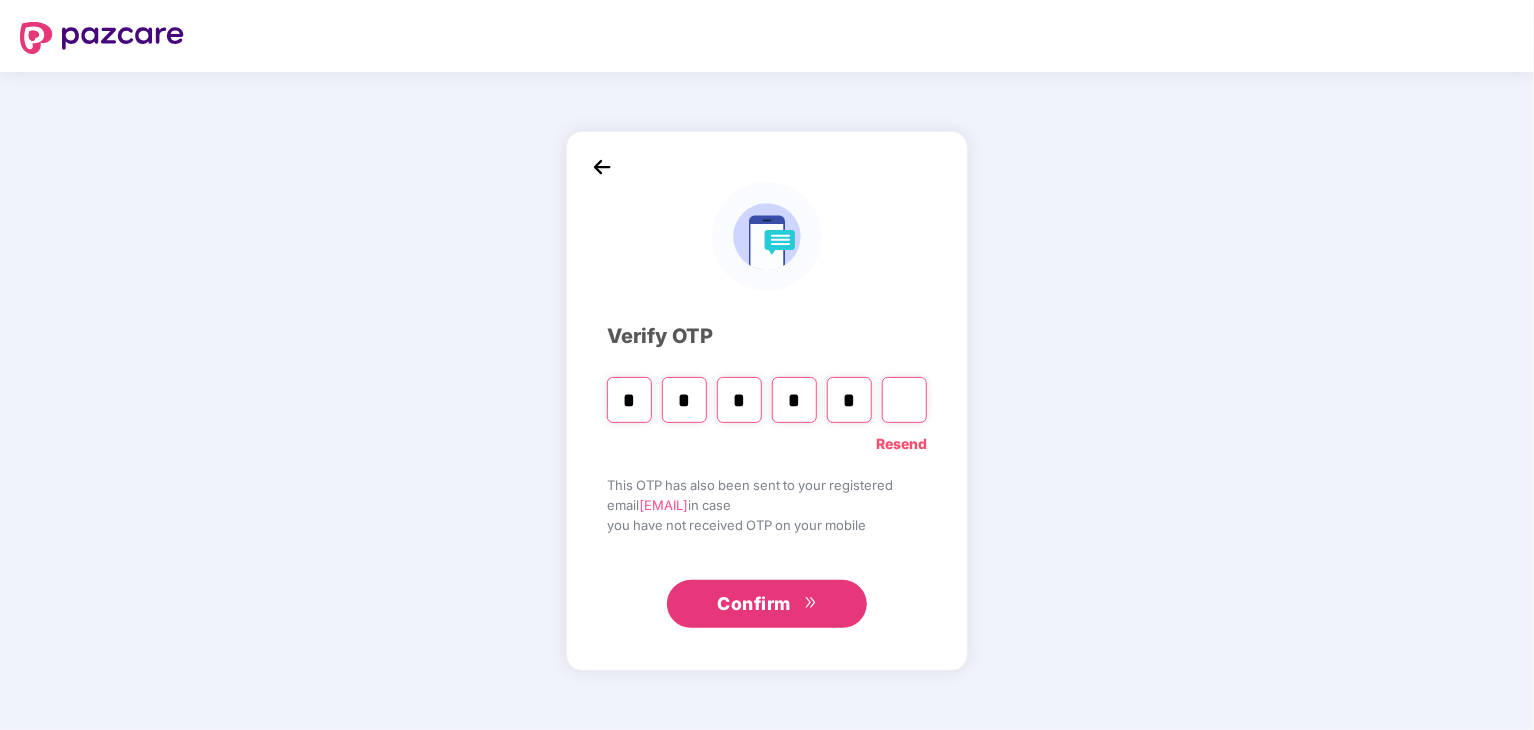 type on "*" 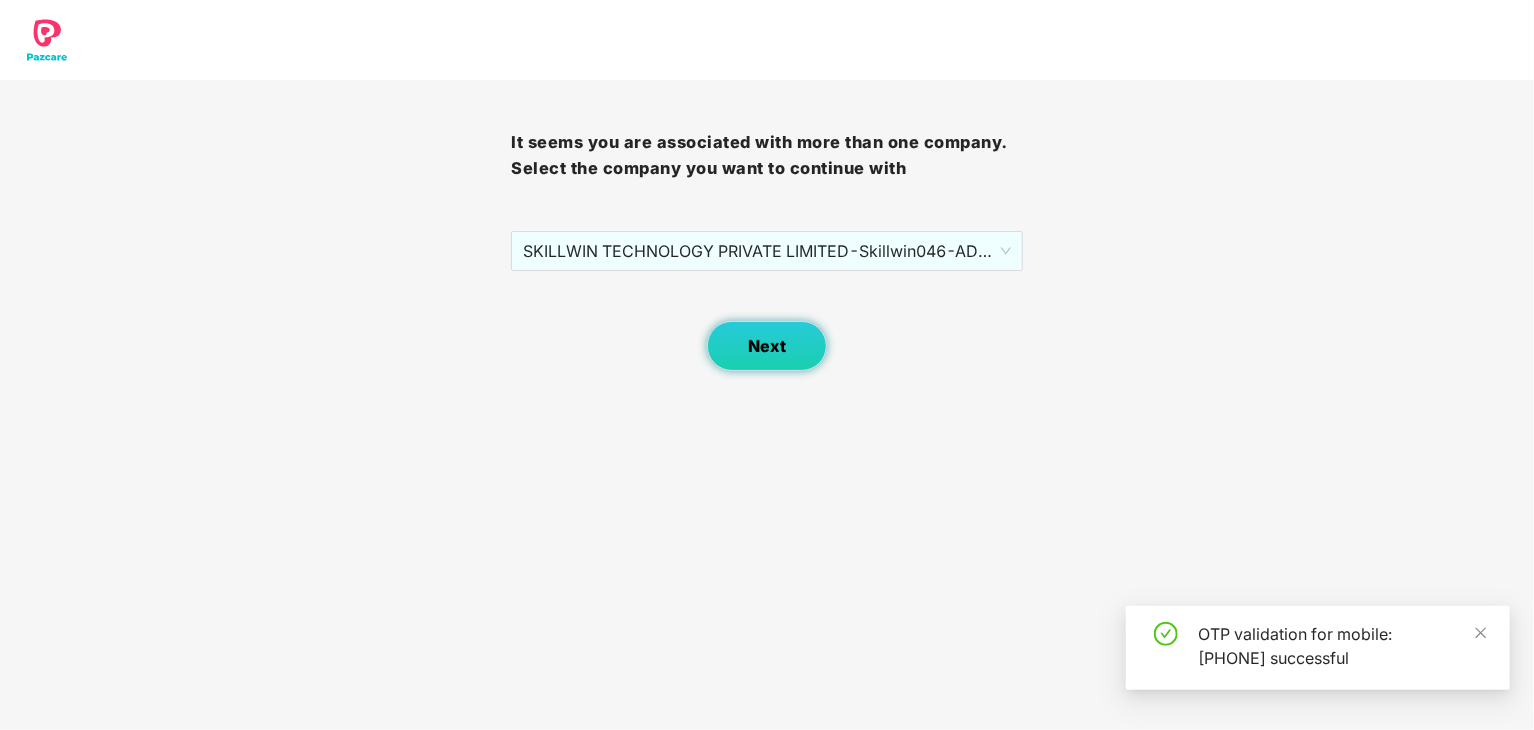 click on "Next" at bounding box center [767, 346] 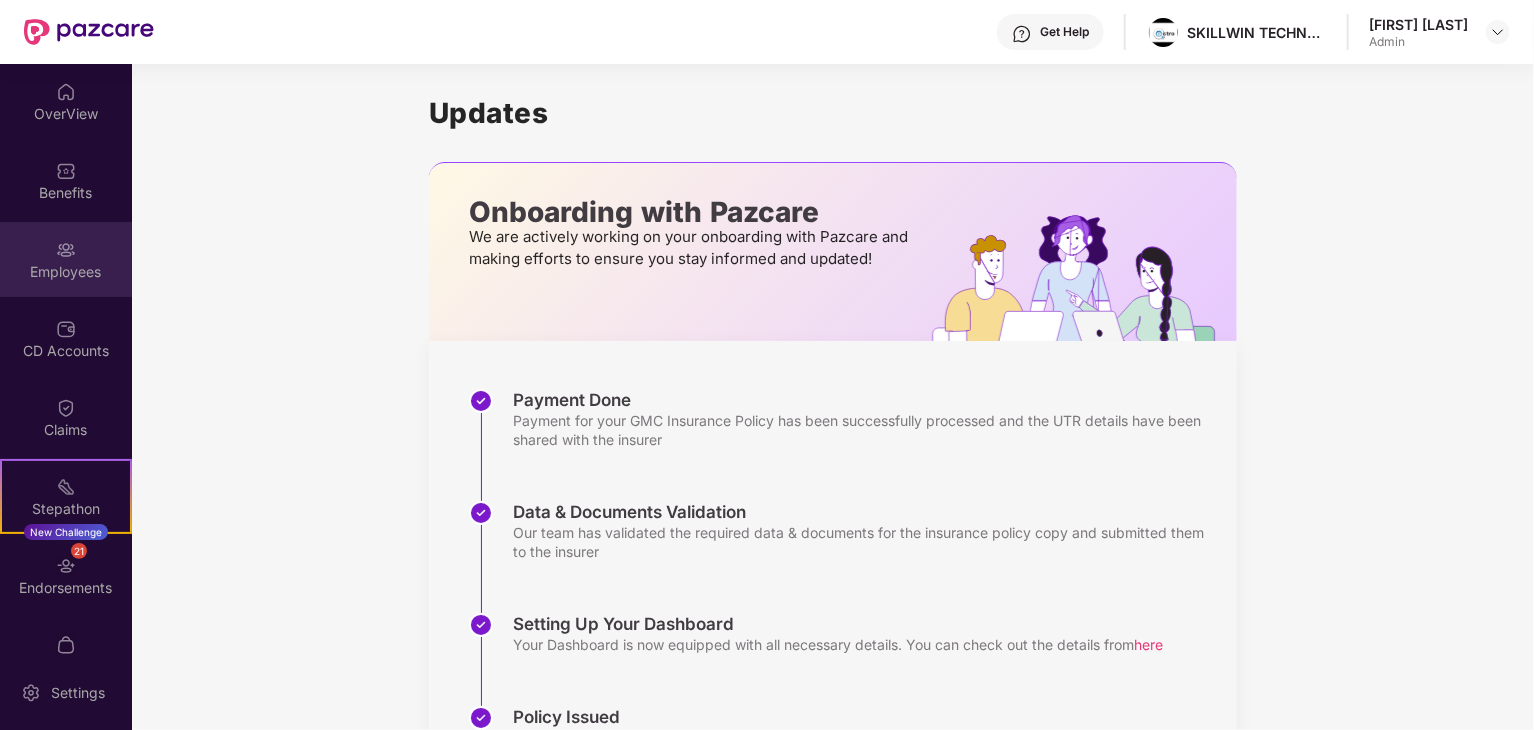 click at bounding box center [66, 250] 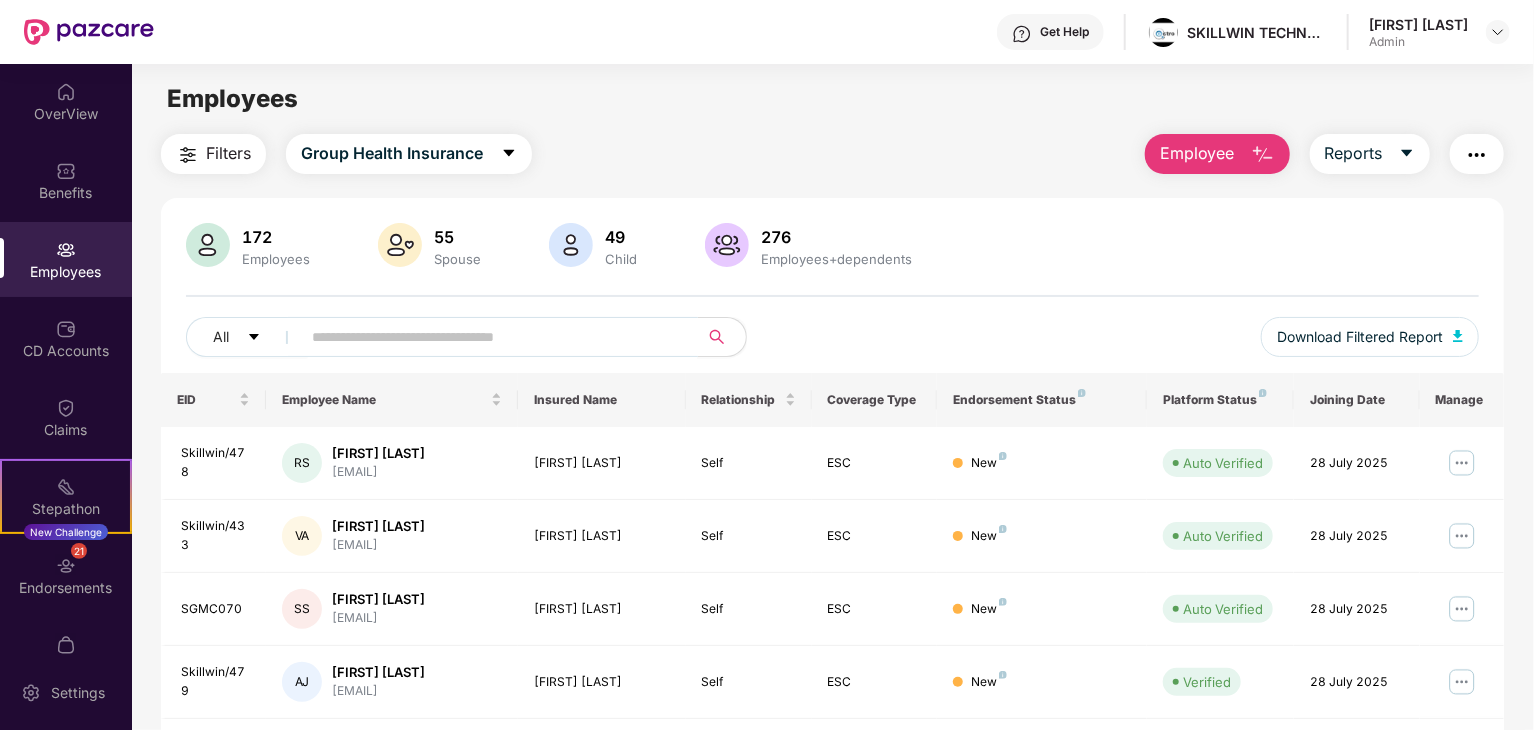 click at bounding box center [491, 337] 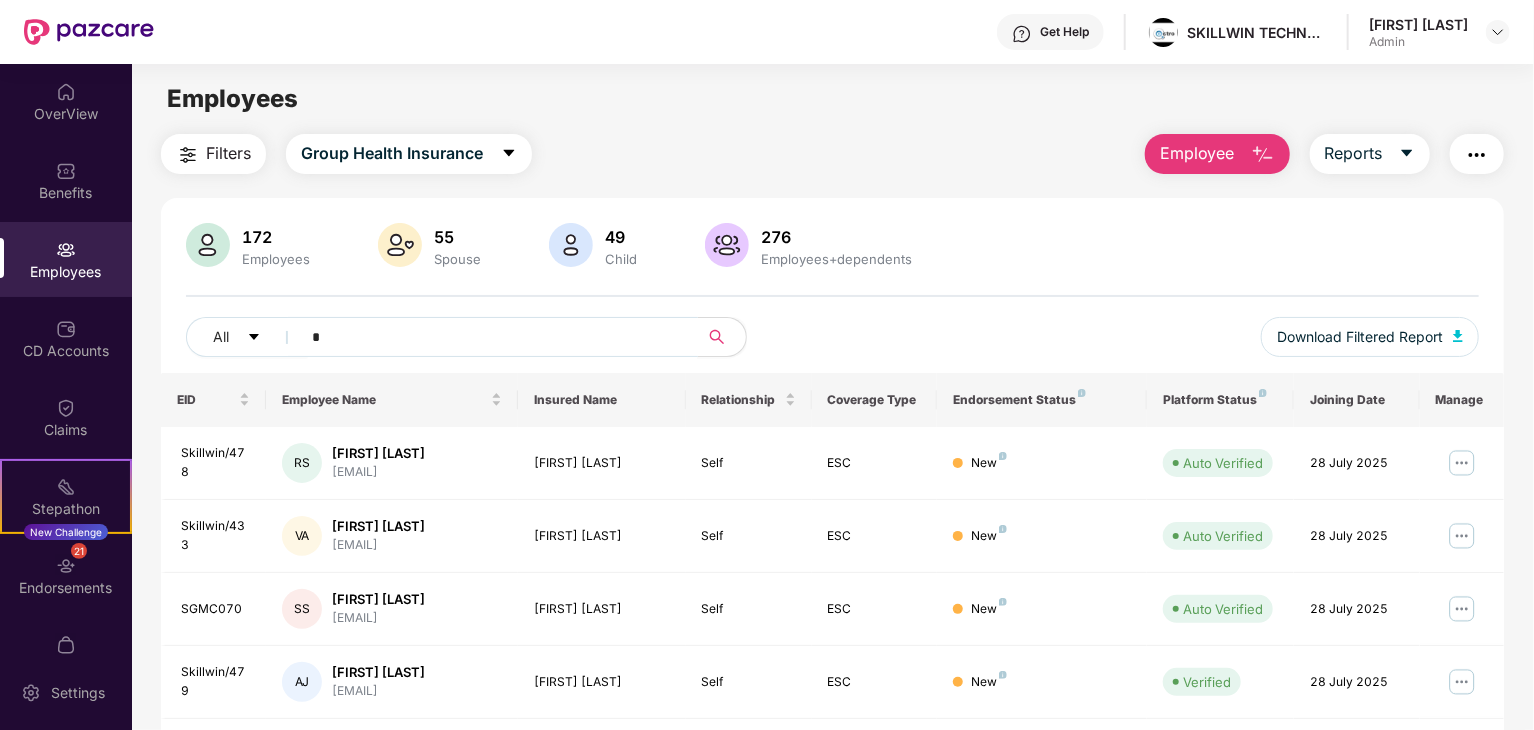 click on "*" at bounding box center (491, 337) 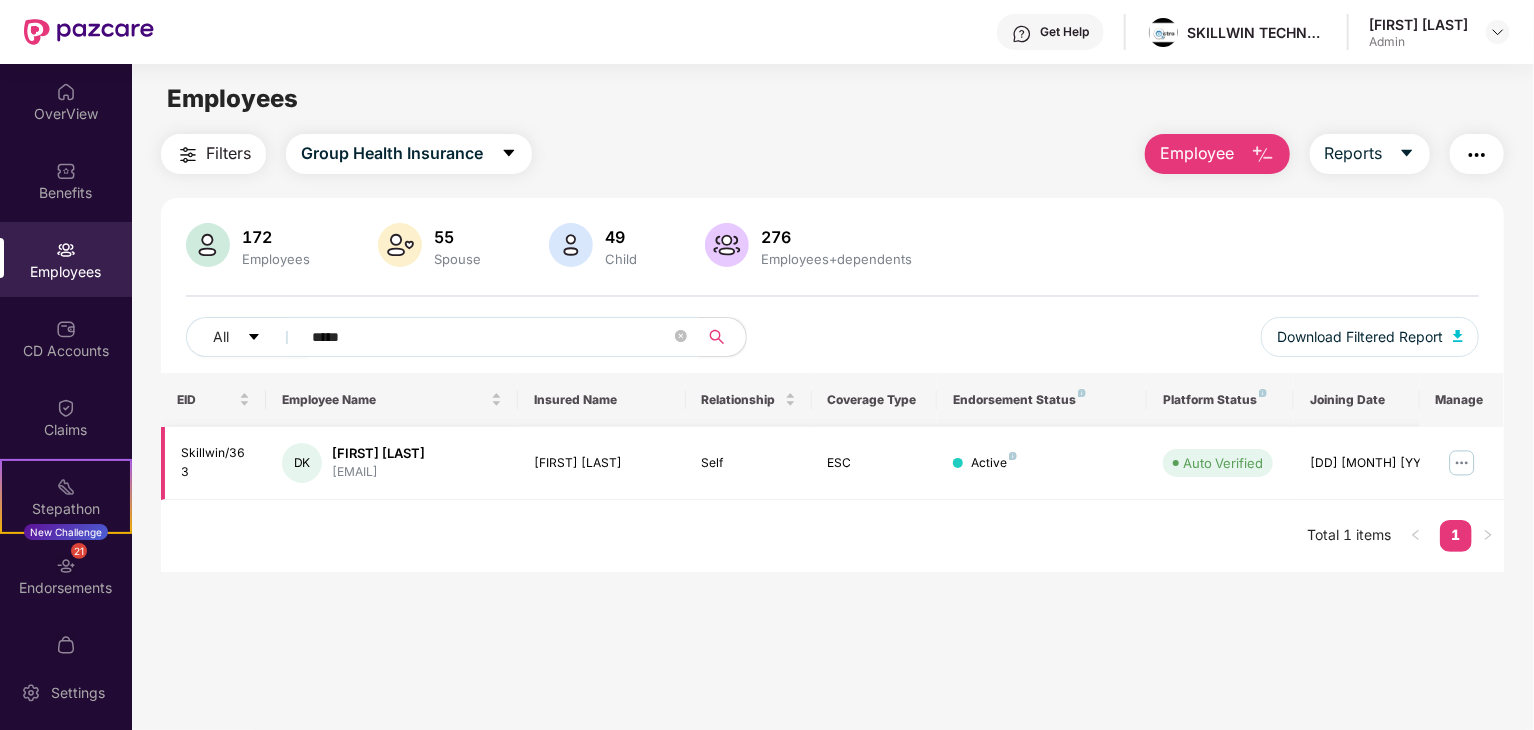 type on "*****" 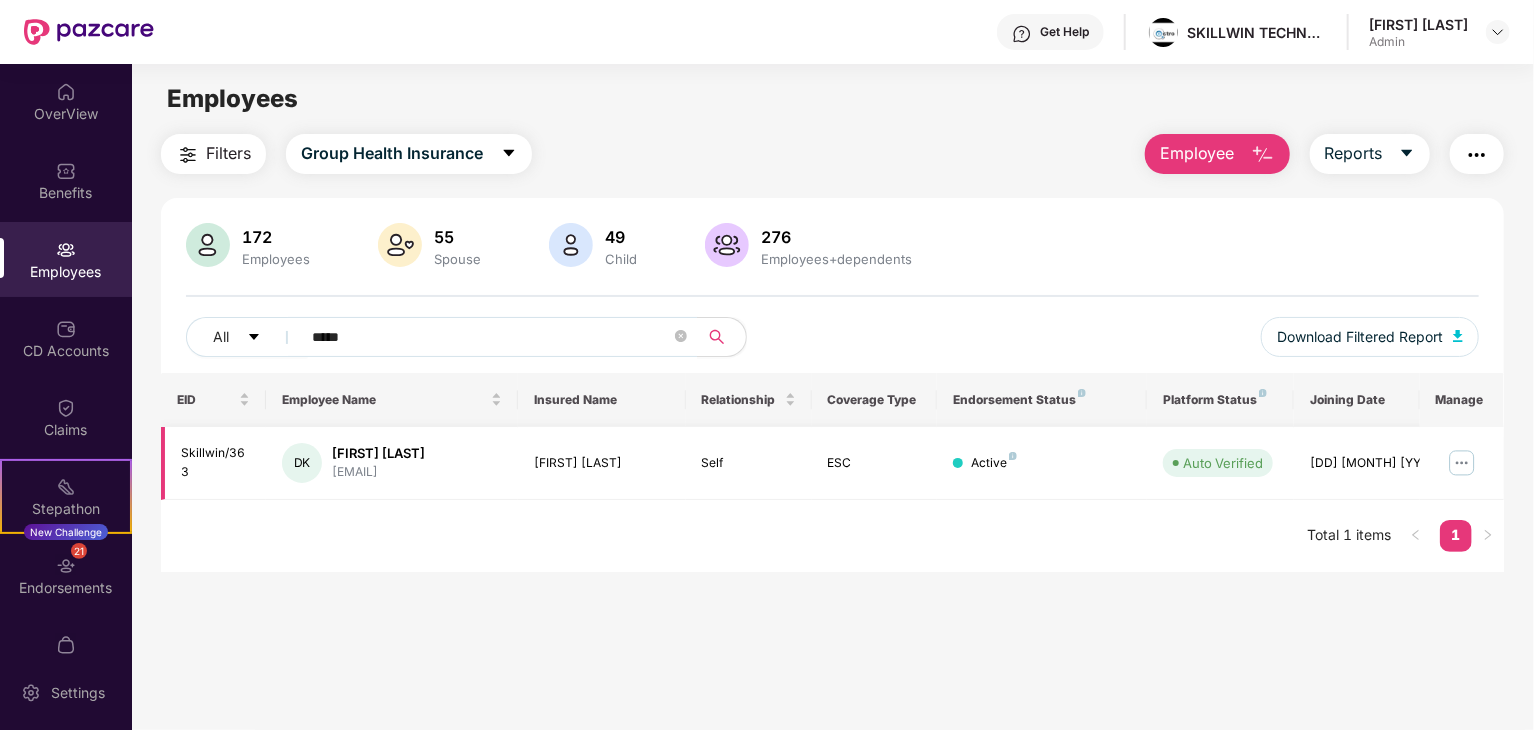 click at bounding box center (1462, 463) 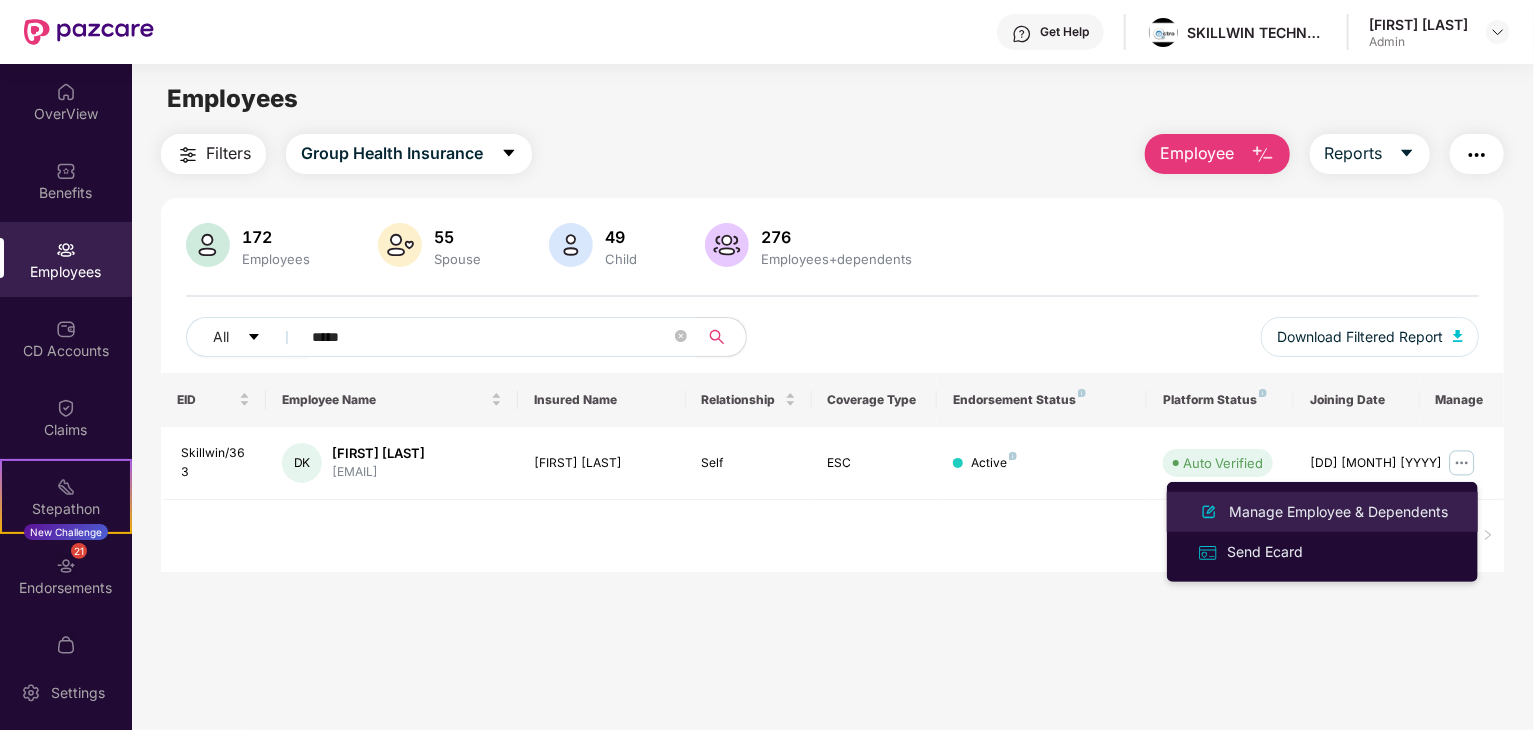click on "Manage Employee & Dependents" at bounding box center (1338, 512) 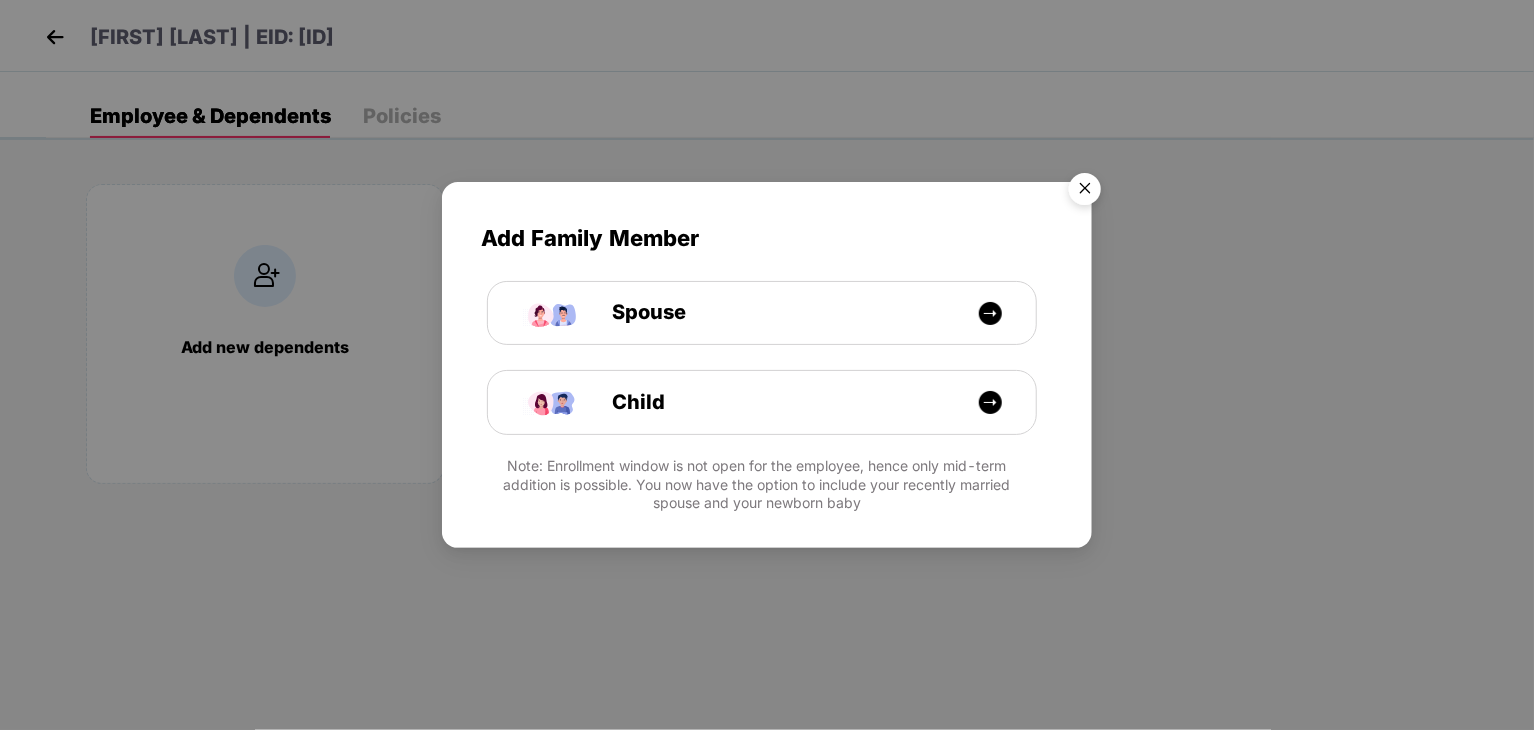 click at bounding box center [1085, 192] 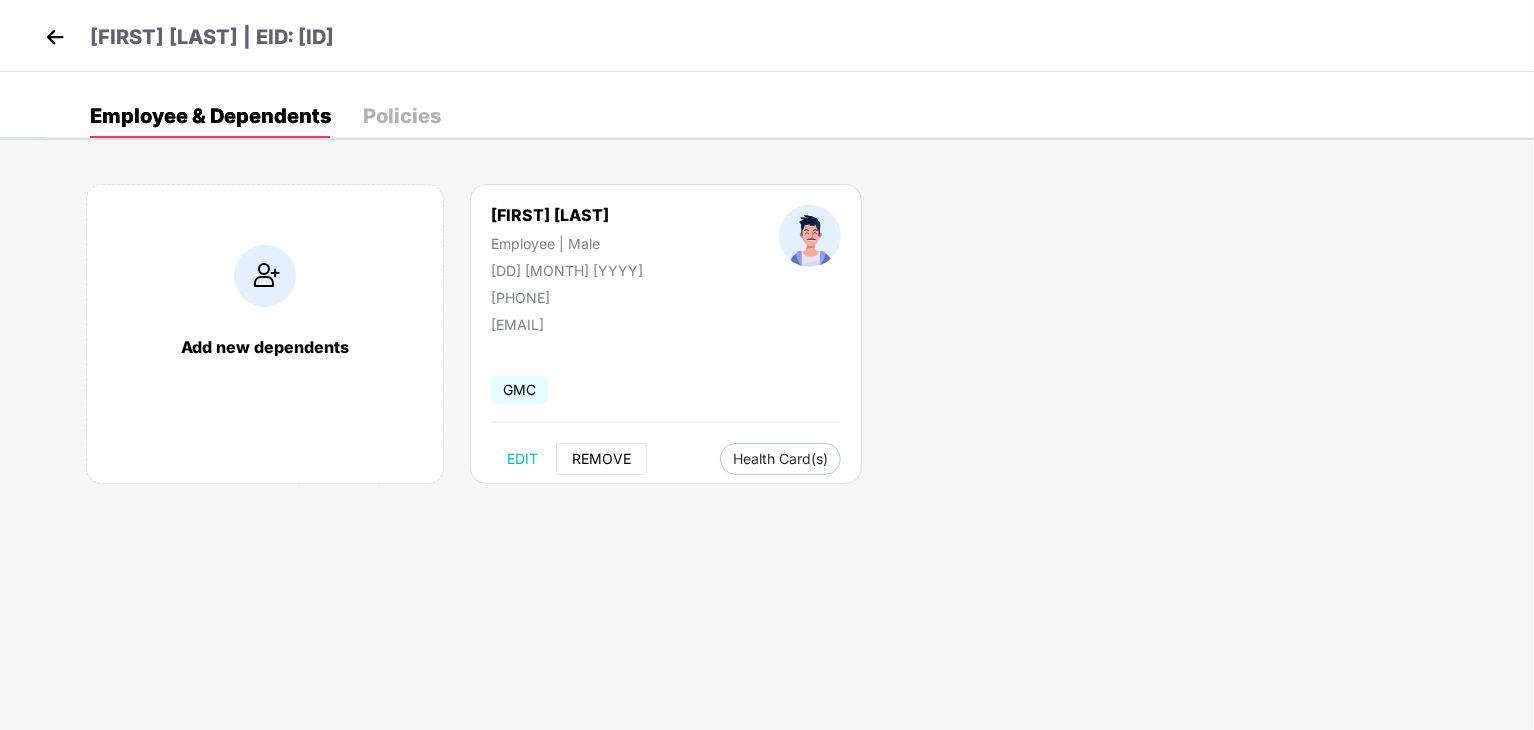 click on "REMOVE" at bounding box center [601, 459] 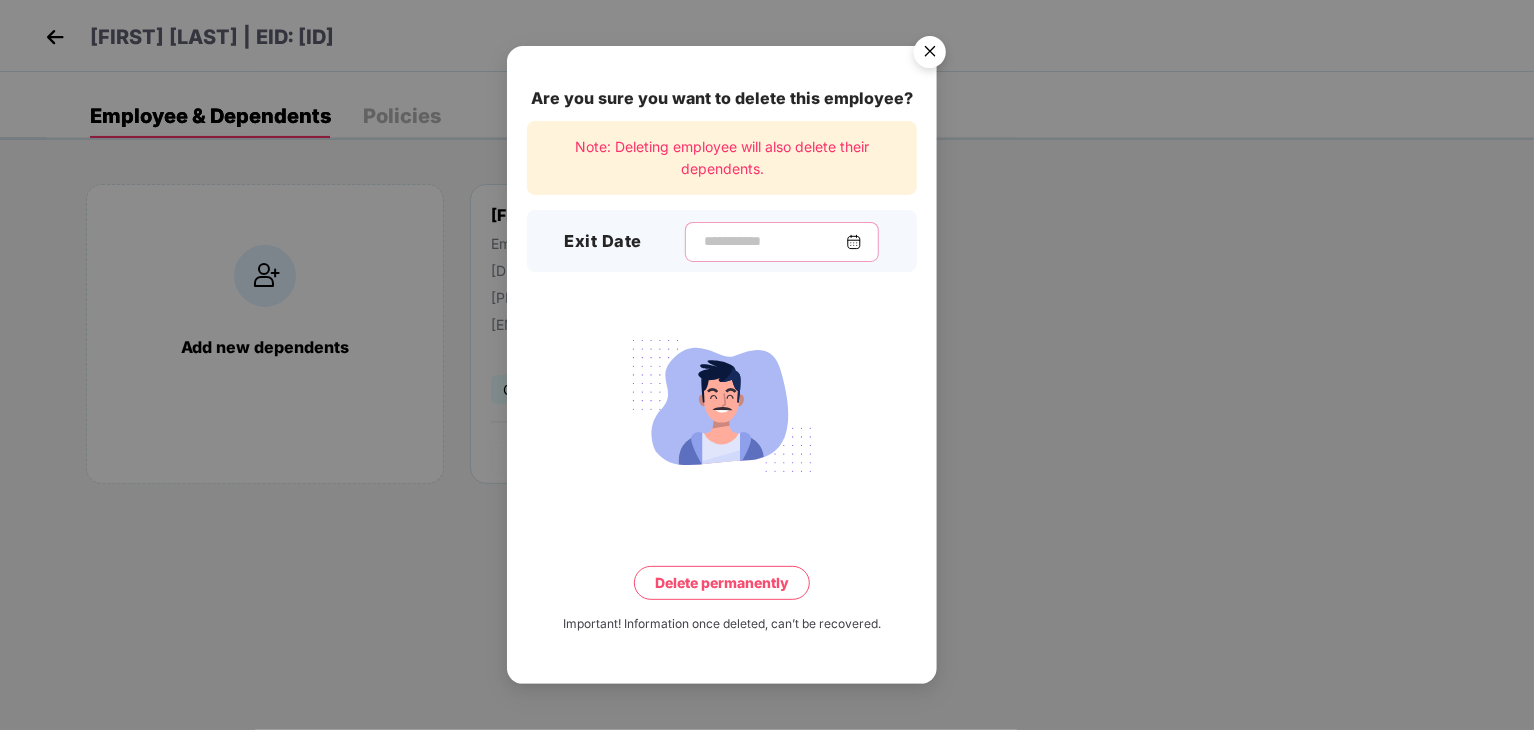 click at bounding box center [774, 241] 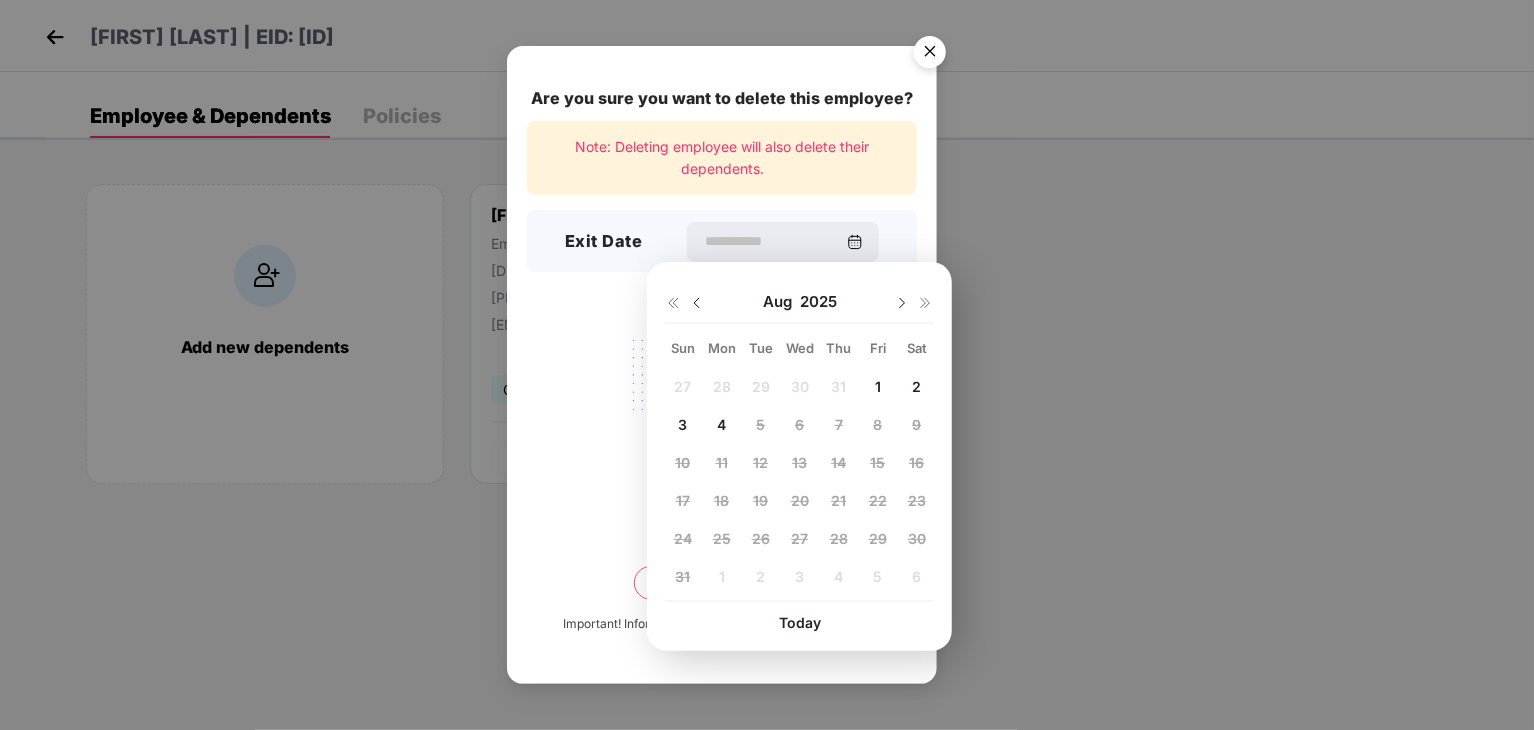 click on "4" at bounding box center [721, 424] 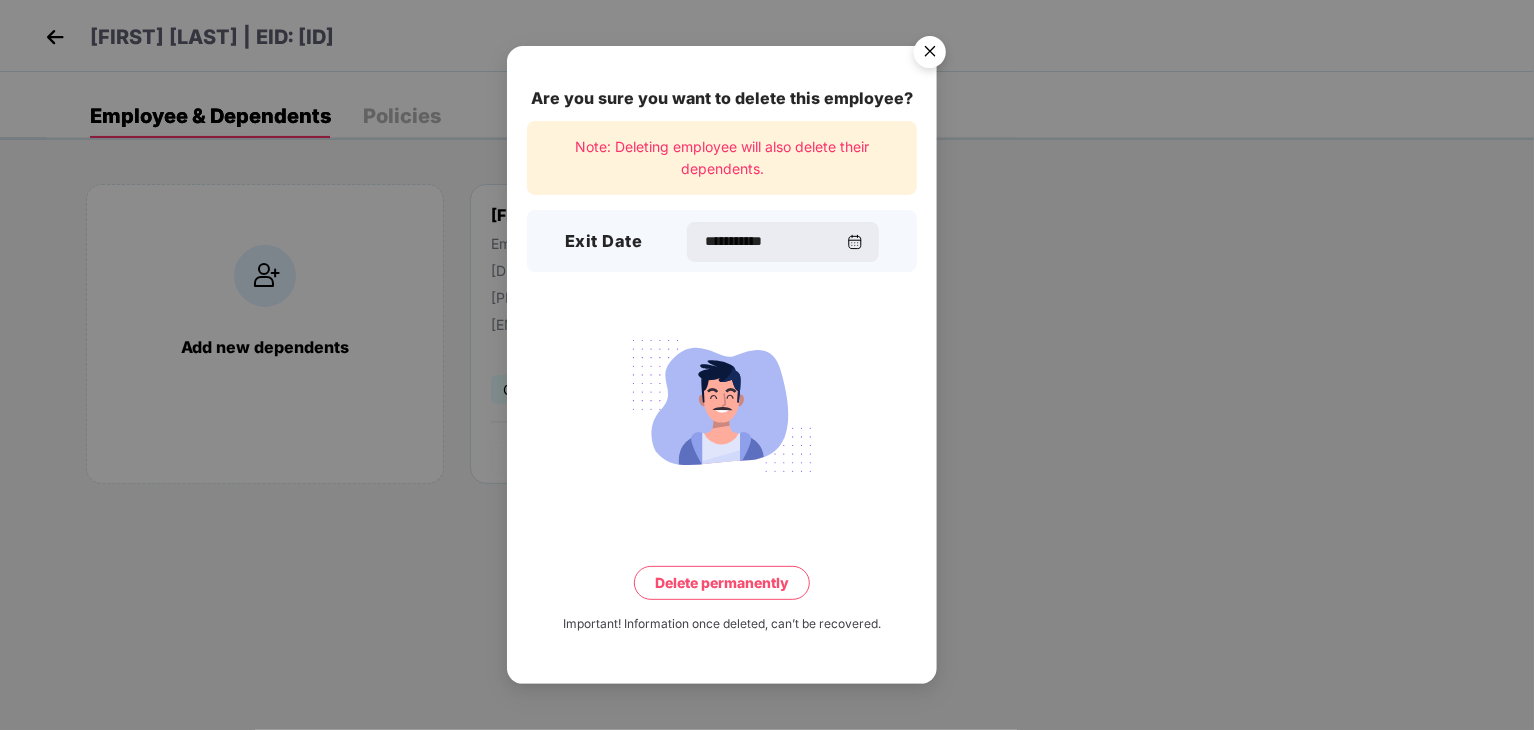 click on "Delete permanently" at bounding box center (722, 583) 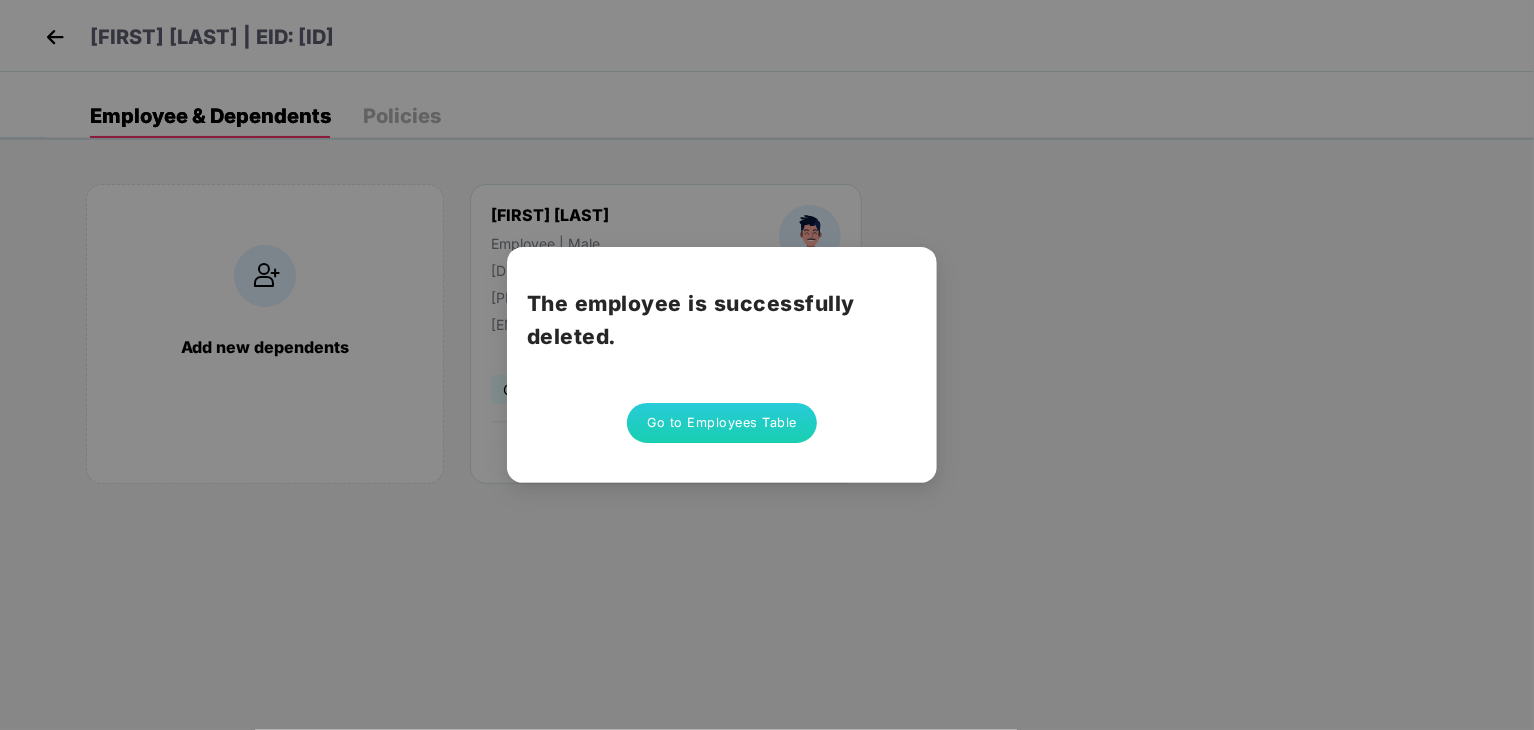 click on "Go to Employees Table" at bounding box center (722, 423) 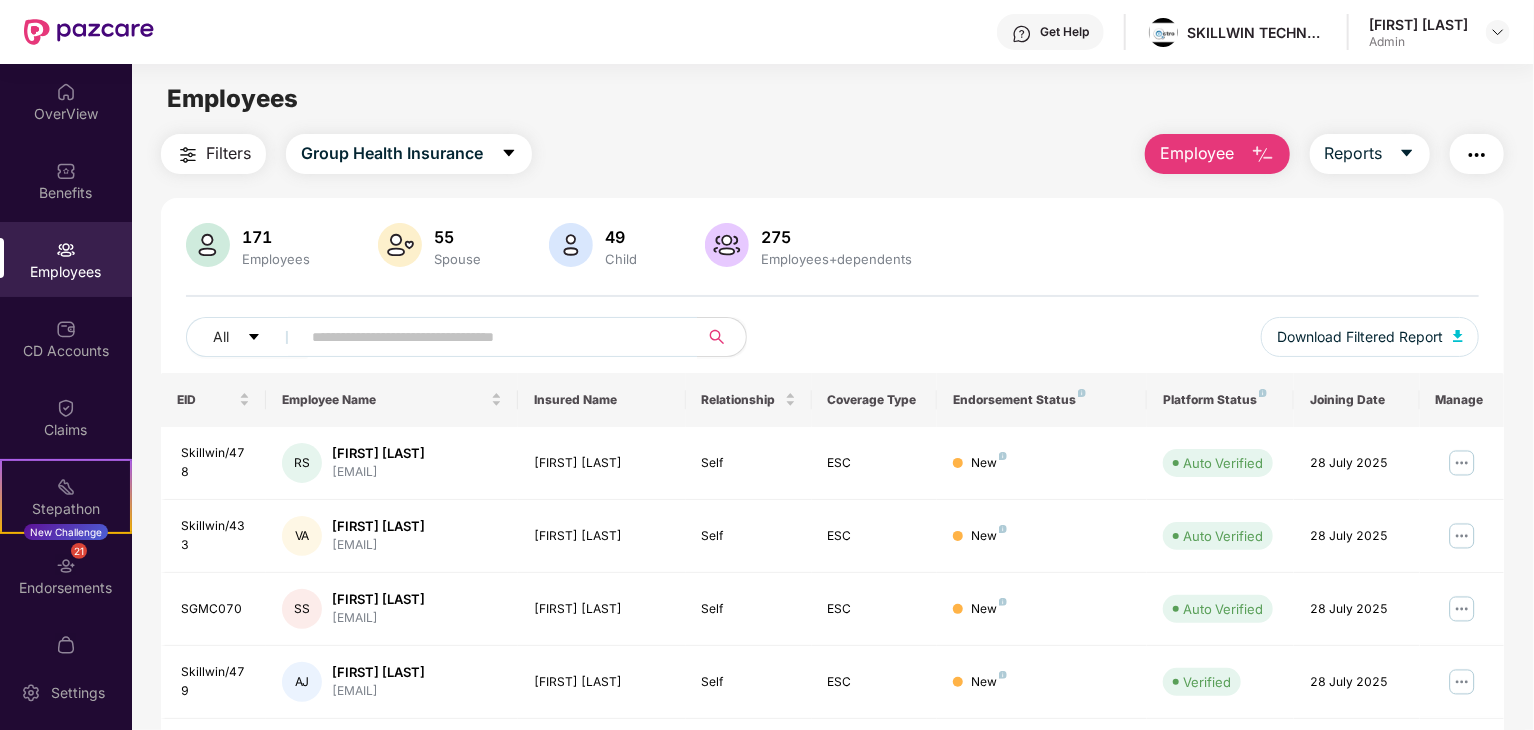 click on "Filters Group Health Insurance Employee  Reports 171 Employees 55 Spouse 49 Child 275 Employees+dependents All Download Filtered Report EID Employee Name Insured Name Relationship Coverage Type Endorsement Status Platform Status Joining Date Manage                   Skillwin/478 RS [FIRST] [LAST]   [EMAIL] [FIRST] [LAST] Self ESC New Auto Verified 28 July 2025 Skillwin/433 VA [FIRST] [LAST]   [EMAIL] [FIRST] [LAST] Self ESC New Auto Verified 28 July 2025 SGMC070 SS [FIRST] [LAST]   [EMAIL] [FIRST] [LAST] Self ESC New Auto Verified 28 July 2025 Skillwin/479 AJ [FIRST] [LAST]   [EMAIL] [FIRST] [LAST] Self ESC New Verified 28 July 2025 Skillwin/479 AJ [FIRST] [LAST]   [EMAIL] [FIRST] [LAST] Spouse ESC New - 28 July 2025 Skillwin/479 AJ [FIRST] [LAST]   [EMAIL] [FIRST] [LAST] Child ESC New - 28 July 2025 Skillwin/477 SG [FIRST] [LAST]   [EMAIL] [FIRST] [LAST] Self ESC New Verified 28 July 2025 SGMC069 D [FIRST]" at bounding box center [832, 681] 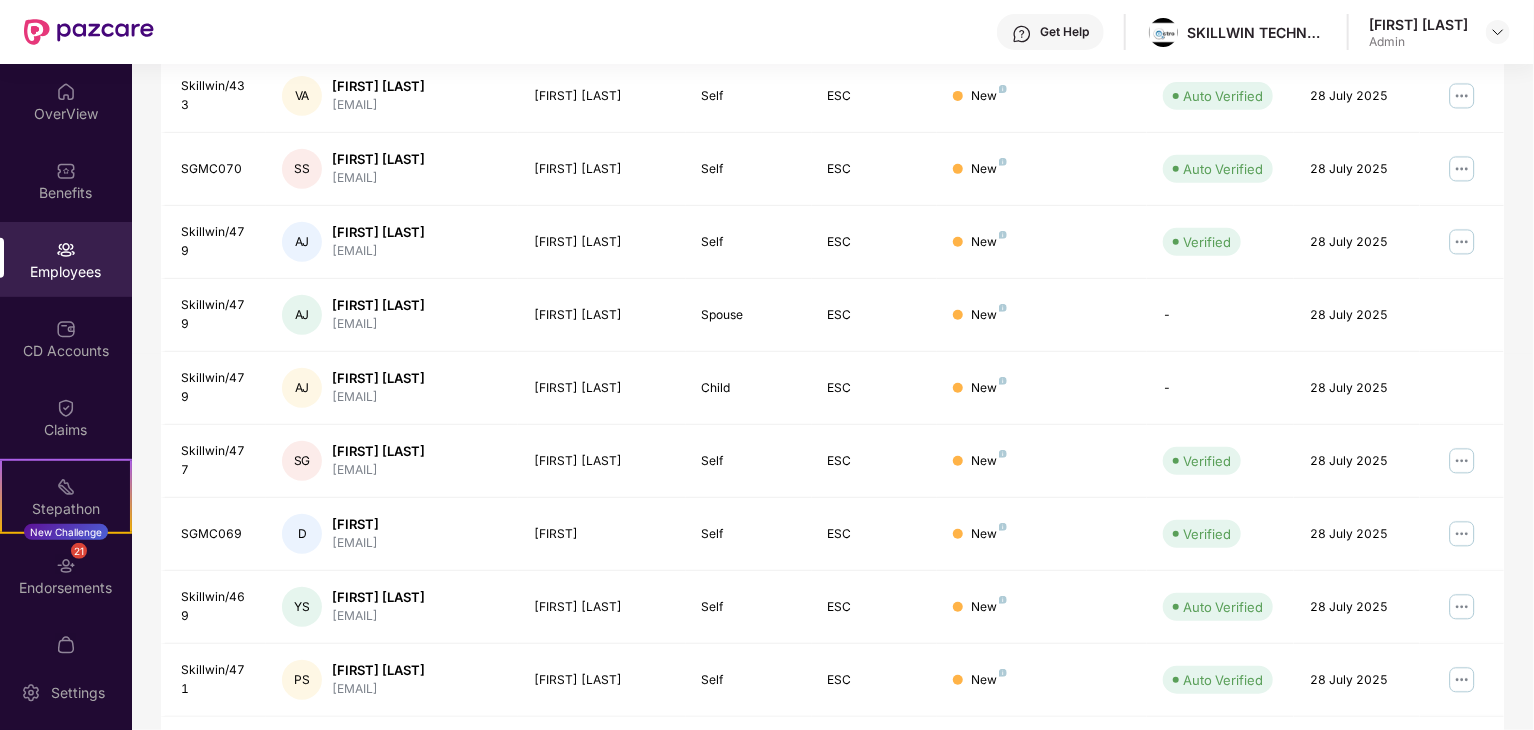 scroll, scrollTop: 480, scrollLeft: 0, axis: vertical 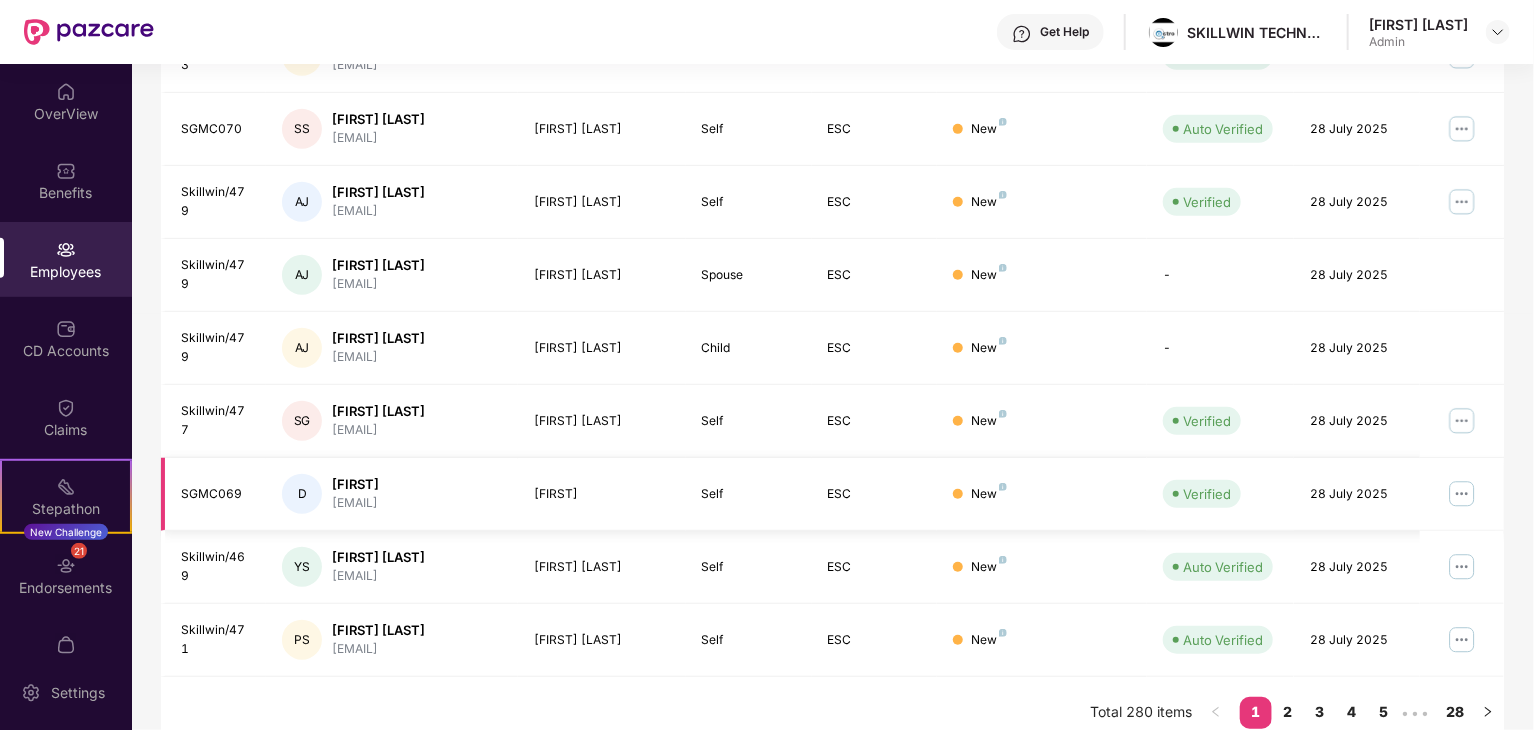 click at bounding box center [1462, 494] 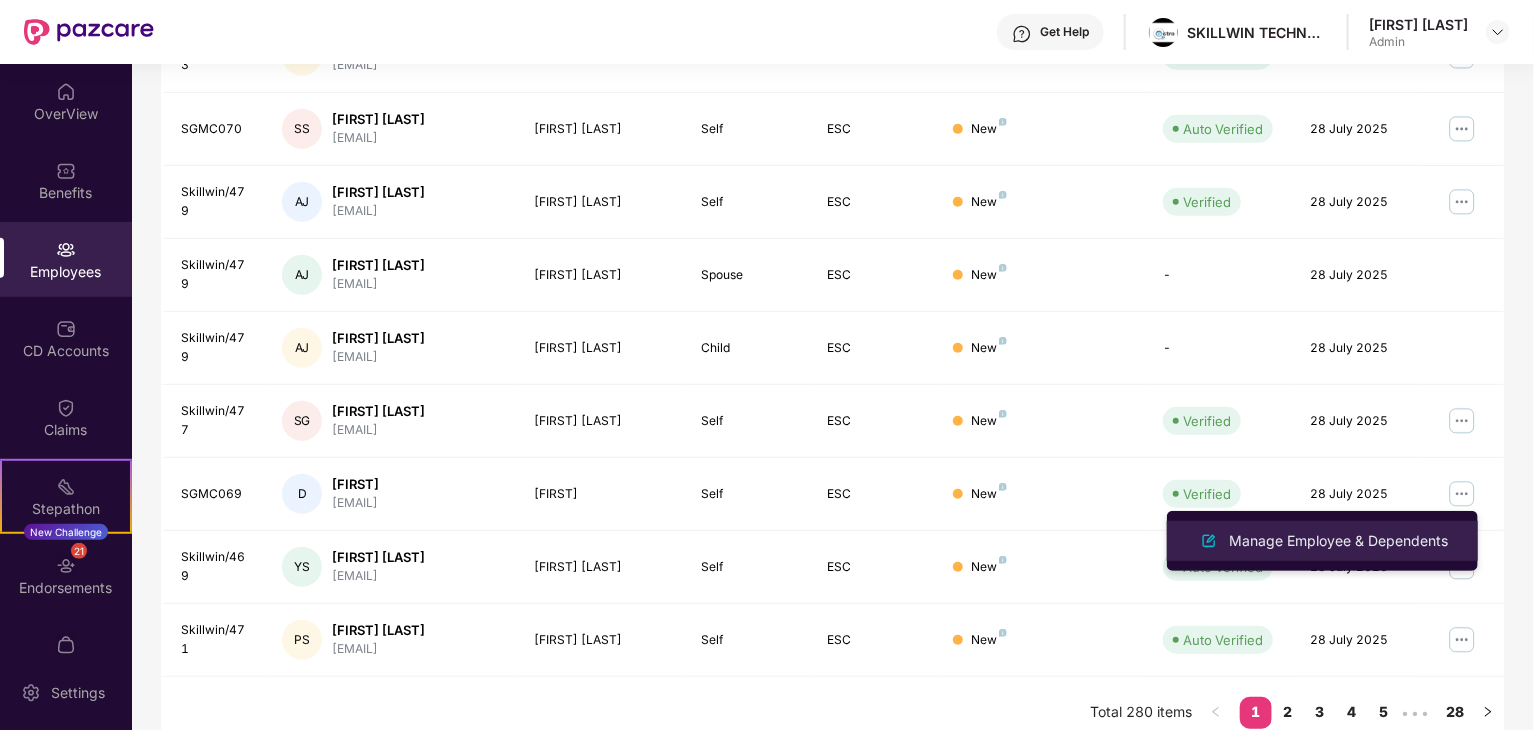 click on "Manage Employee & Dependents" at bounding box center (1322, 541) 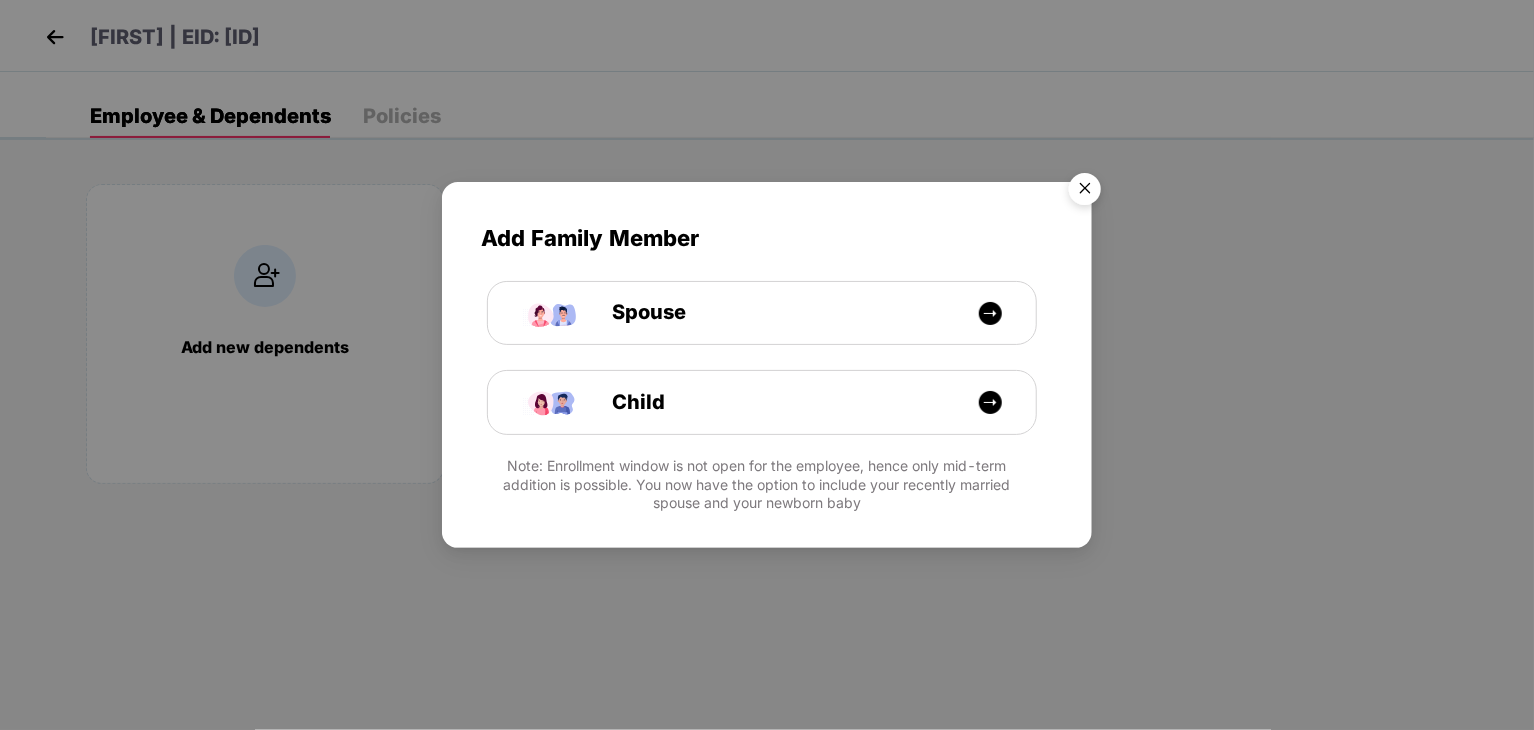 click at bounding box center (1085, 192) 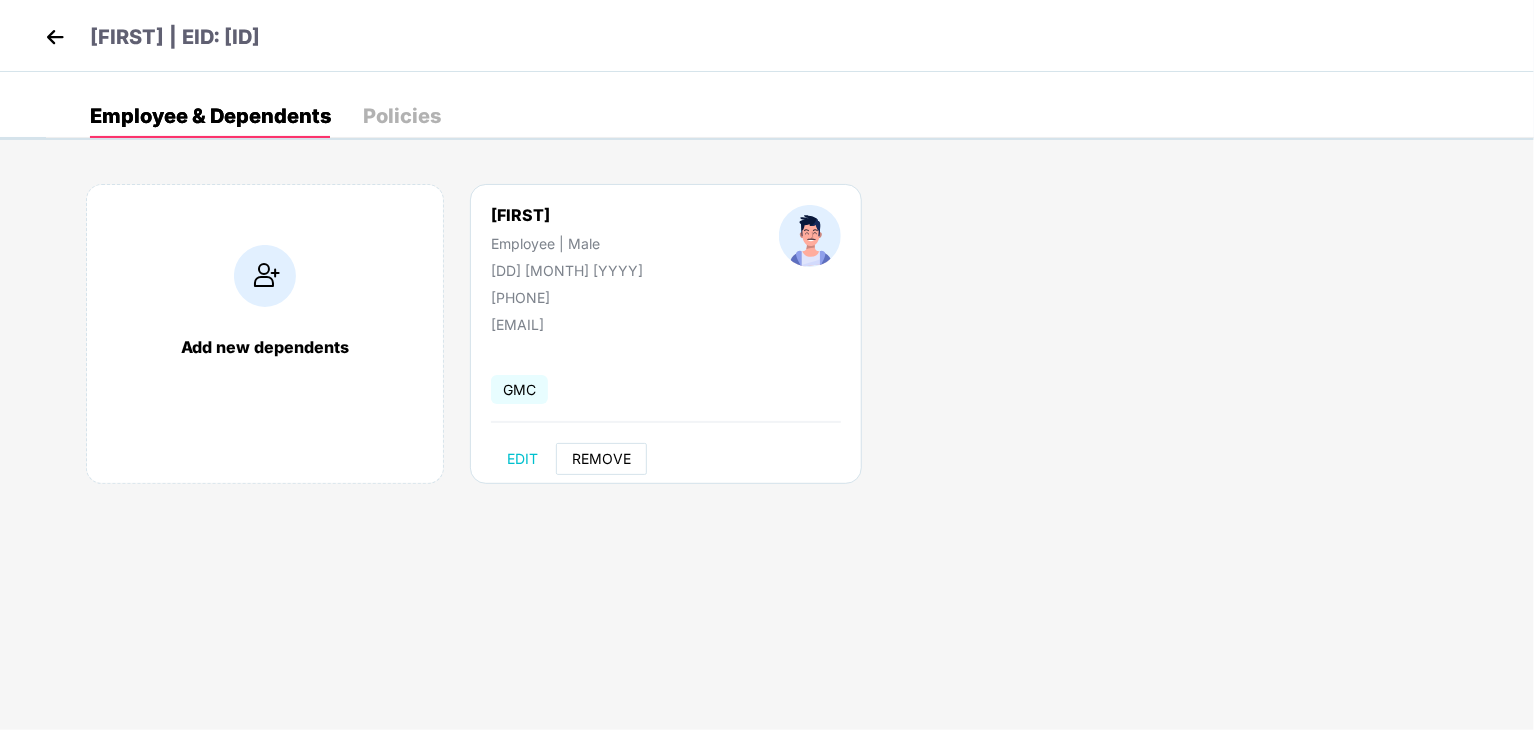 click on "REMOVE" at bounding box center [601, 459] 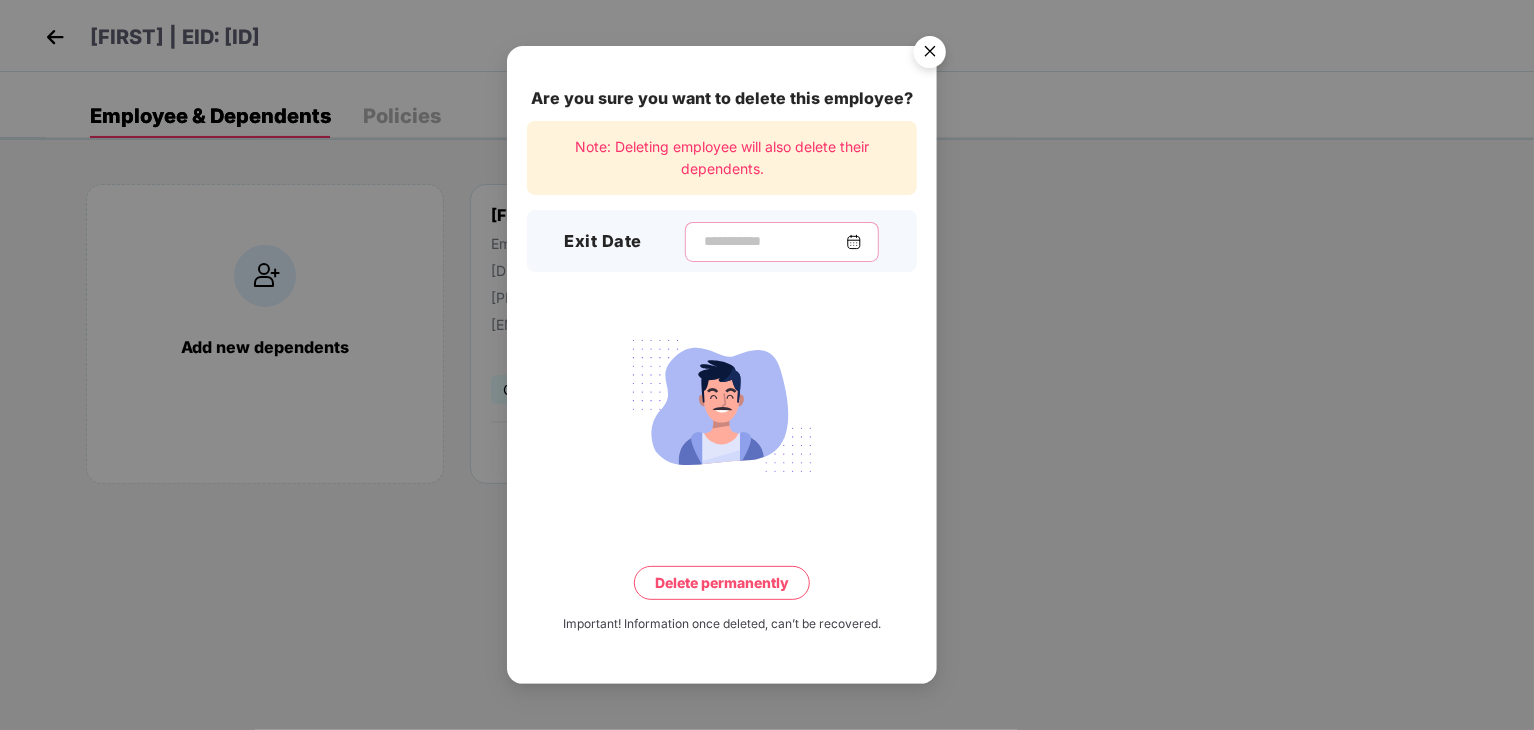click at bounding box center [774, 241] 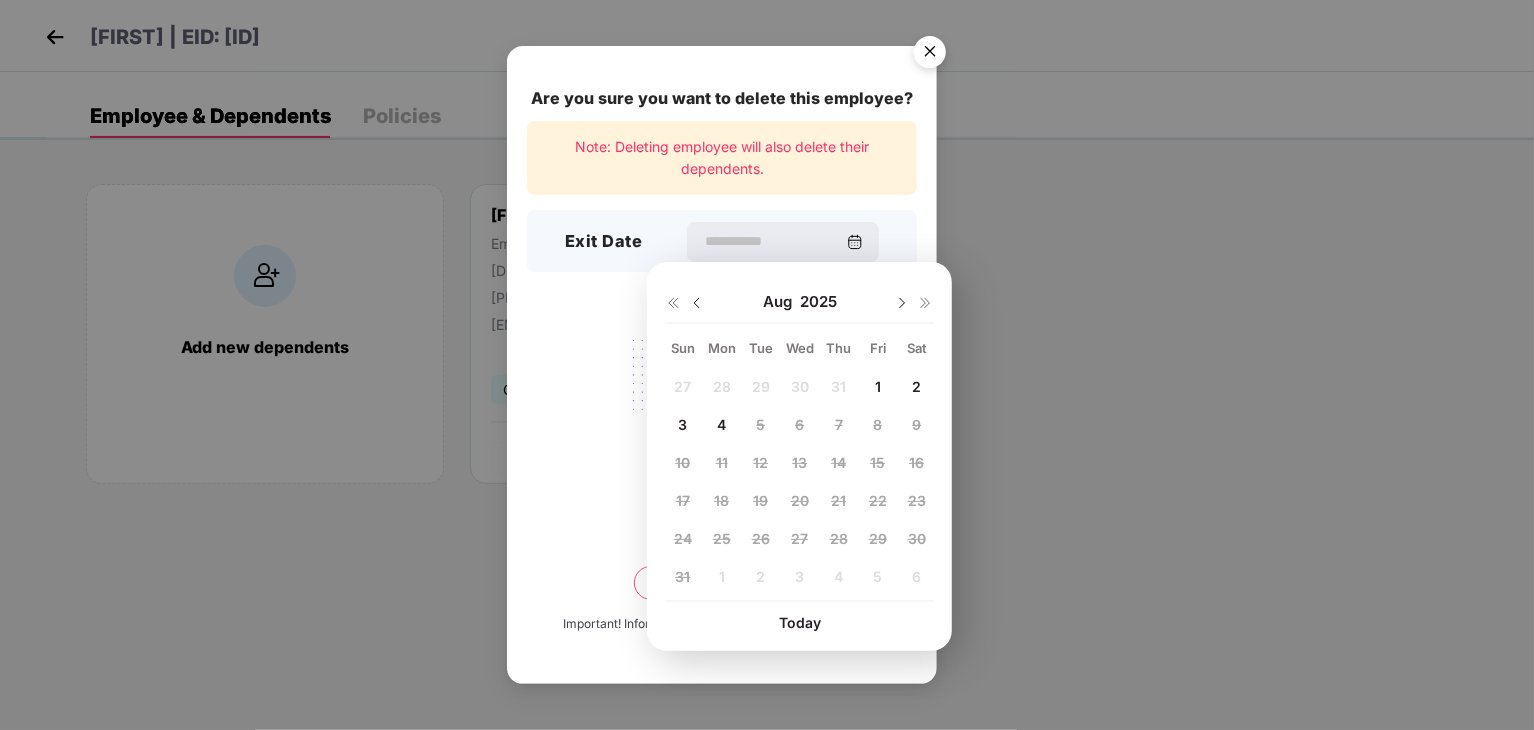 click at bounding box center [697, 303] 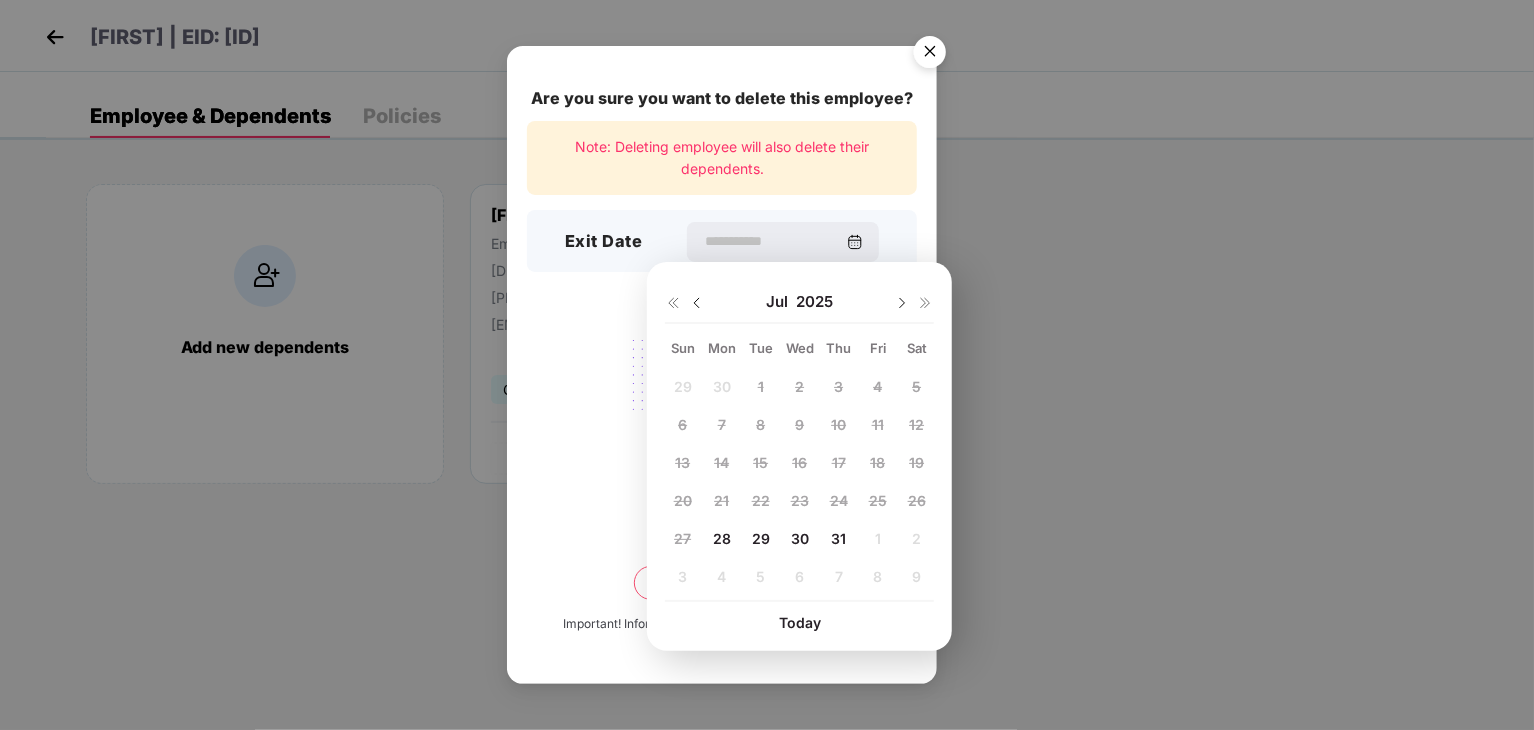 click on "28" at bounding box center [722, 538] 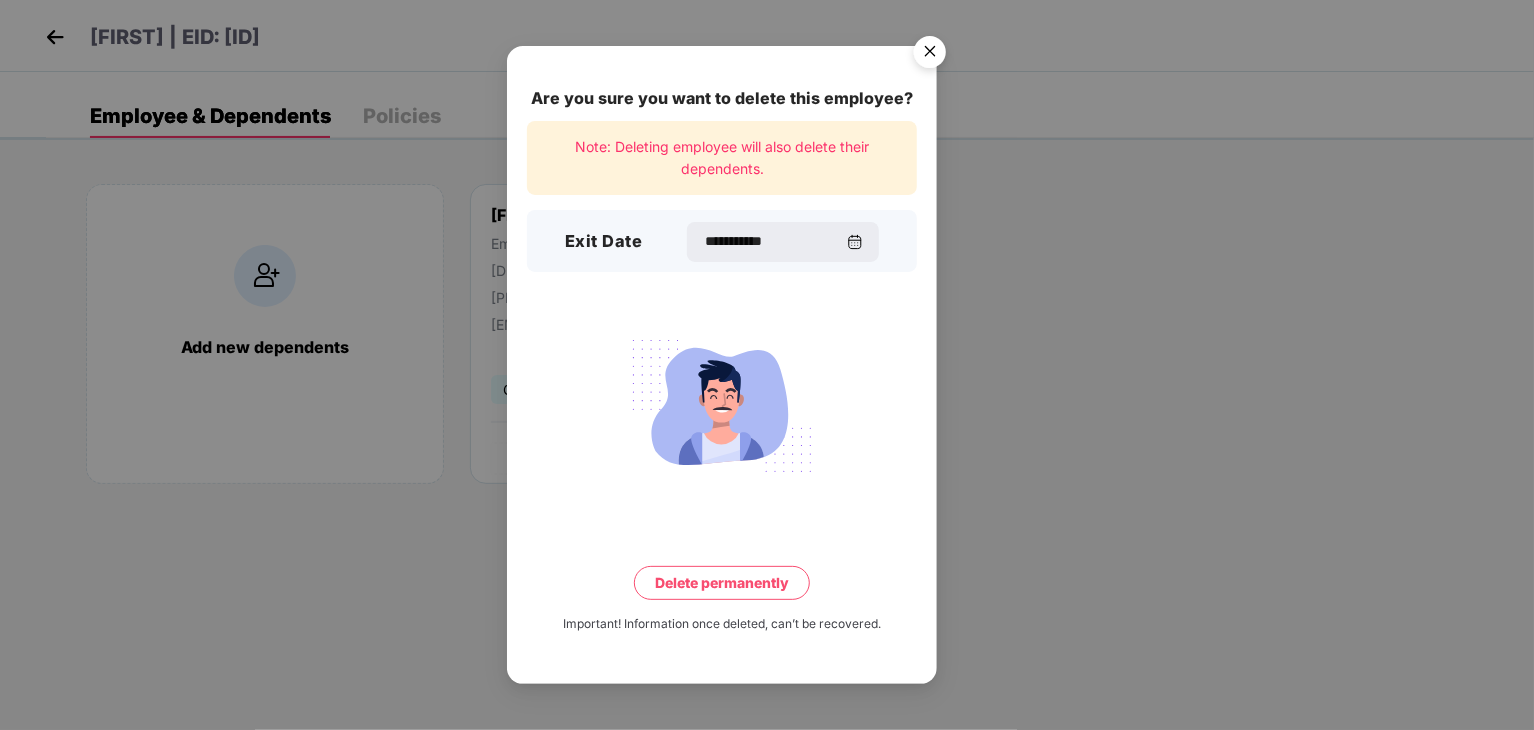 click on "Delete permanently" at bounding box center (722, 583) 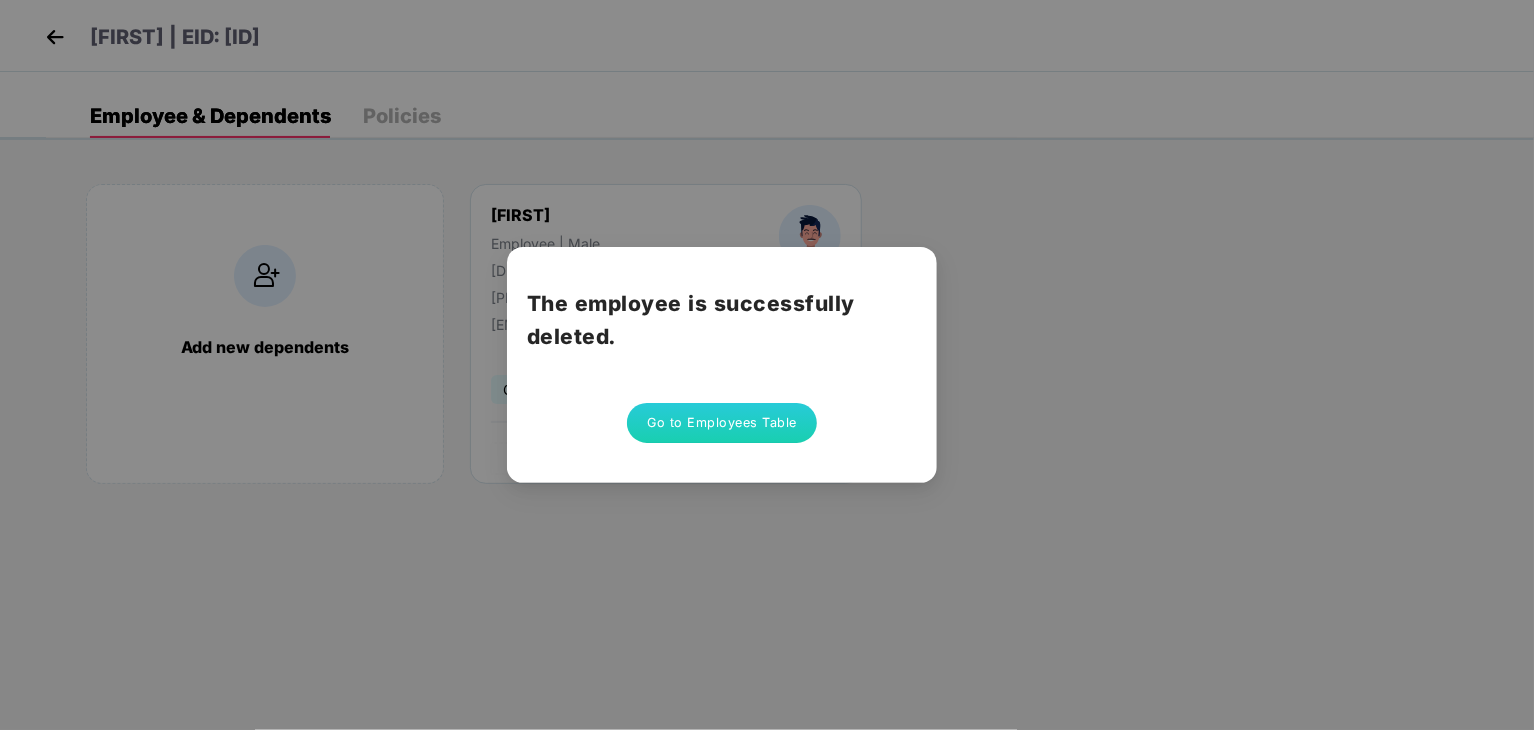 click on "Go to Employees Table" at bounding box center (722, 423) 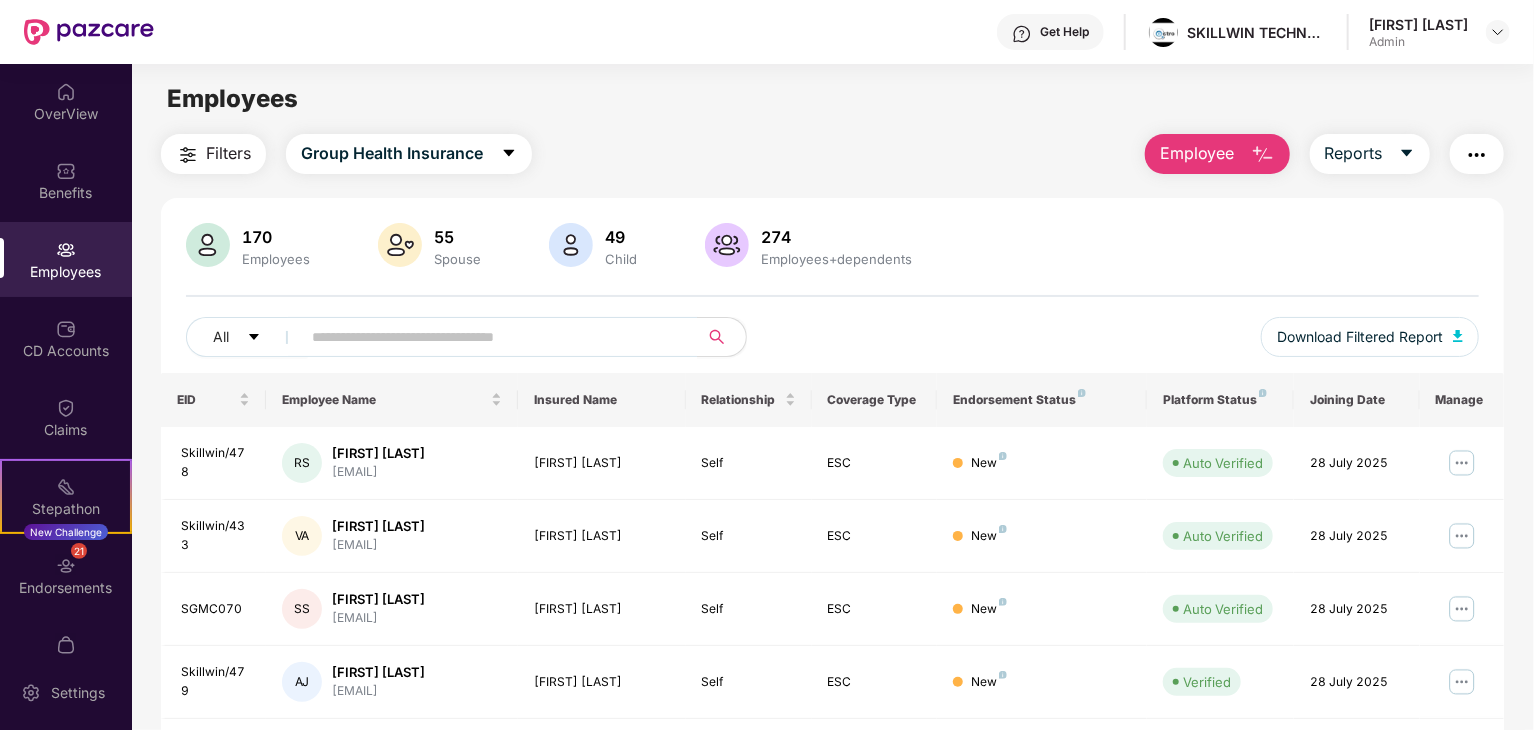 click on "Filters Group Health Insurance Employee  Reports 170 Employees 55 Spouse 49 Child 274 Employees+dependents All Download Filtered Report EID Employee Name Insured Name Relationship Coverage Type Endorsement Status Platform Status Joining Date Manage                   Skillwin/478 RS [FIRST] [LAST]   [EMAIL] [FIRST] [LAST] Self ESC New Auto Verified 28 July 2025 Skillwin/433 VA [FIRST] [LAST]   [EMAIL] [FIRST] [LAST] Self ESC New Auto Verified 28 July 2025 SGMC070 SS [FIRST] [LAST]   [EMAIL] [FIRST] [LAST] Self ESC New Auto Verified 28 July 2025 Skillwin/479 AJ [FIRST] [LAST]   [EMAIL] [FIRST] [LAST] Self ESC New Verified 28 July 2025 Skillwin/479 AJ [FIRST] [LAST]   [EMAIL] [FIRST] [LAST] Spouse ESC New - 28 July 2025 Skillwin/479 AJ [FIRST] [LAST]   [EMAIL] [FIRST] [LAST] Child ESC New - 28 July 2025 Skillwin/477 SG [FIRST] [LAST]   [EMAIL] [FIRST] [LAST] Self ESC New Verified 28 July 2025 SGMC069 D [FIRST]" at bounding box center (832, 681) 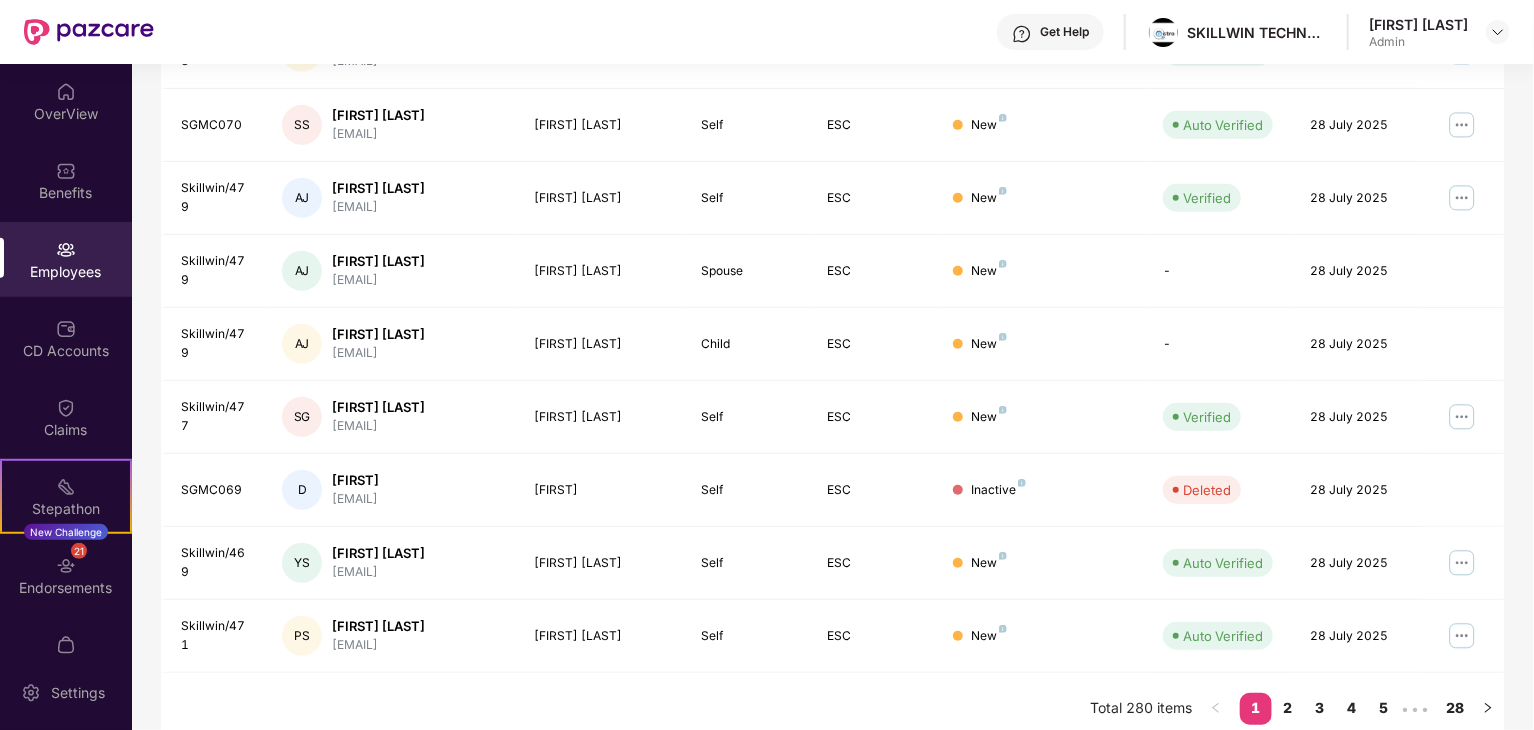 scroll, scrollTop: 496, scrollLeft: 0, axis: vertical 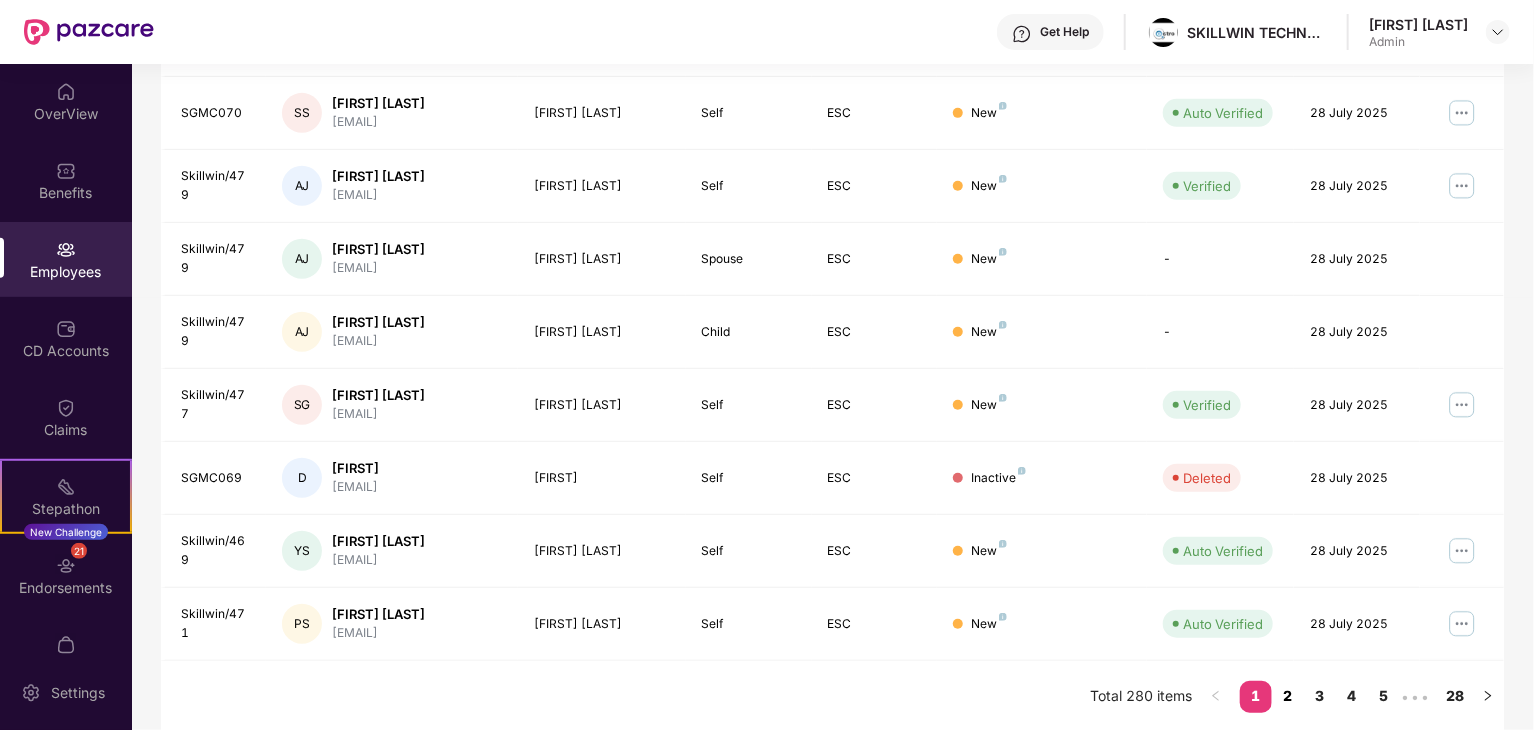 click on "2" at bounding box center [1288, 696] 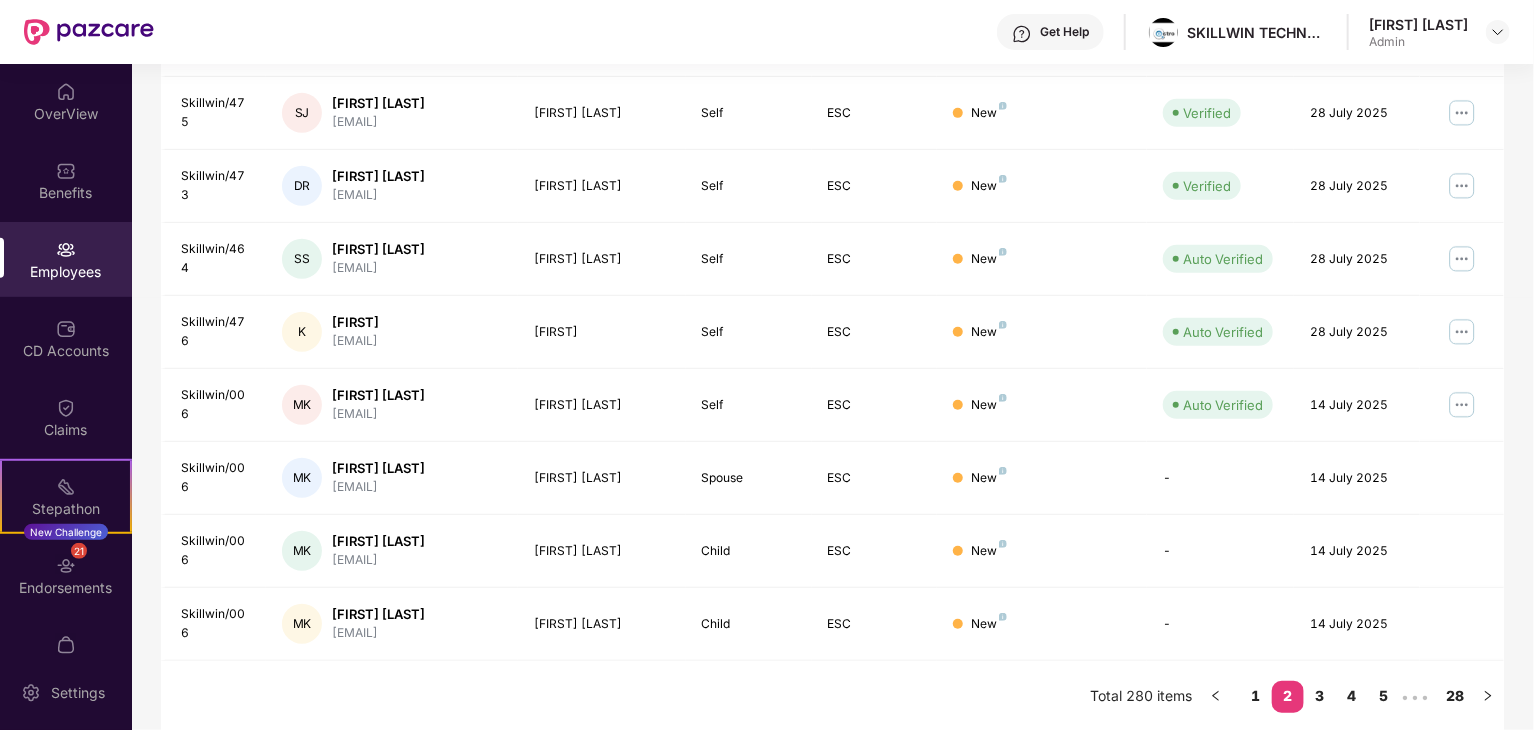click on "Filters Group Health Insurance Employee  Reports 170 Employees 55 Spouse 49 Child 274 Employees+dependents All Download Filtered Report EID Employee Name Insured Name Relationship Coverage Type Endorsement Status Platform Status Joining Date Manage                   Skillwin/470 TA [FIRST] [LAST]   [EMAIL] [FIRST] [LAST] Self ESC New Verified 28 July 2025 Skillwin/472 SG [FIRST] [LAST]   [EMAIL] [FIRST] [LAST] Self ESC New Auto Verified 28 July 2025 Skillwin/475 SJ [FIRST] [LAST]   [EMAIL] [FIRST] [LAST] Self ESC New Verified 28 July 2025 Skillwin/473 DR [FIRST] [LAST]   [EMAIL] [FIRST] [LAST] Self ESC New Verified 28 July 2025 Skillwin/464 SS [FIRST] [LAST]   [EMAIL] [FIRST] [LAST] Self ESC New Auto Verified 28 July 2025 Skillwin/476 K [FIRST]   [EMAIL] [FIRST]  Self ESC New Auto Verified 28 July 2025 Skillwin/006 MK [FIRST] [LAST]   [EMAIL] [FIRST] [LAST] Self ESC New Auto Verified MK   ESC" at bounding box center [832, 185] 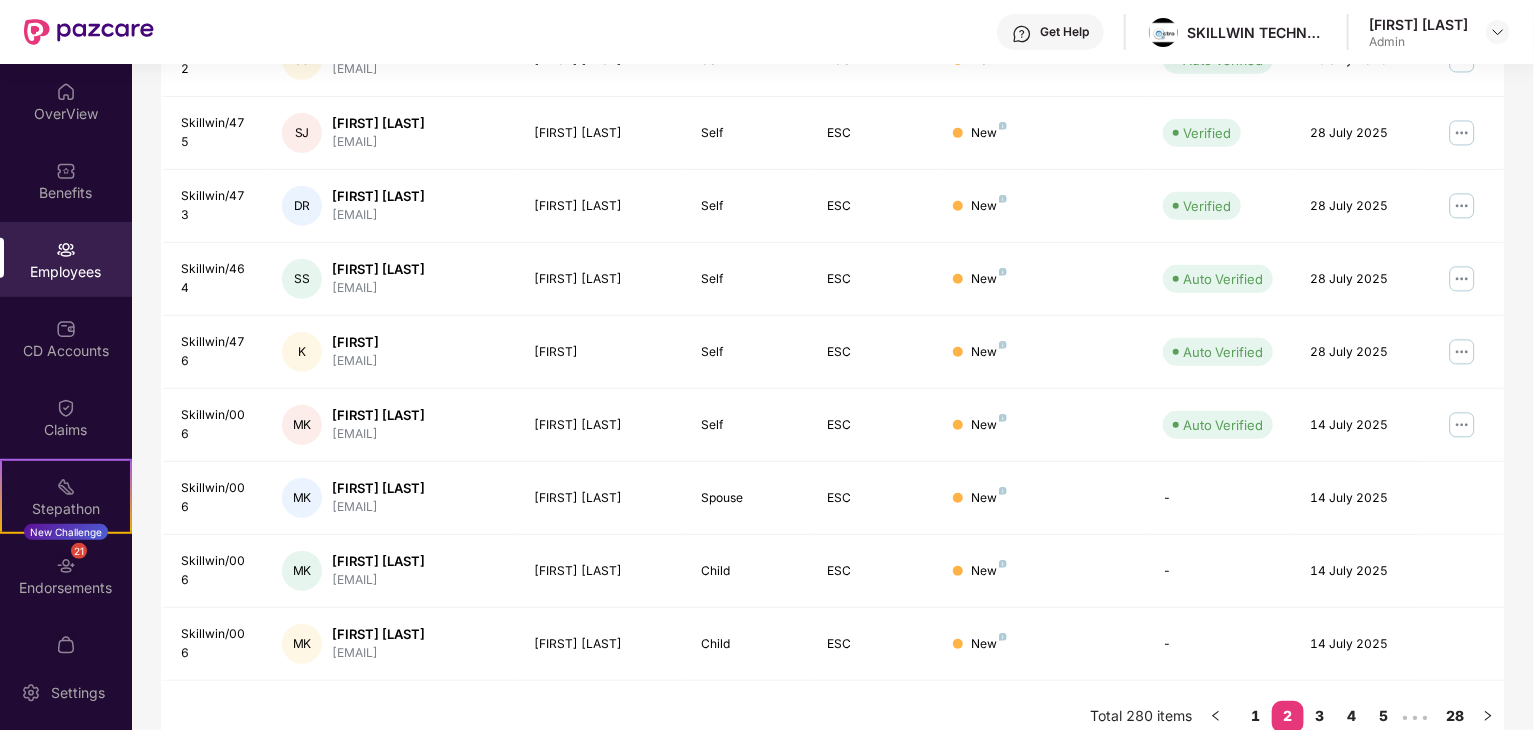 scroll, scrollTop: 496, scrollLeft: 0, axis: vertical 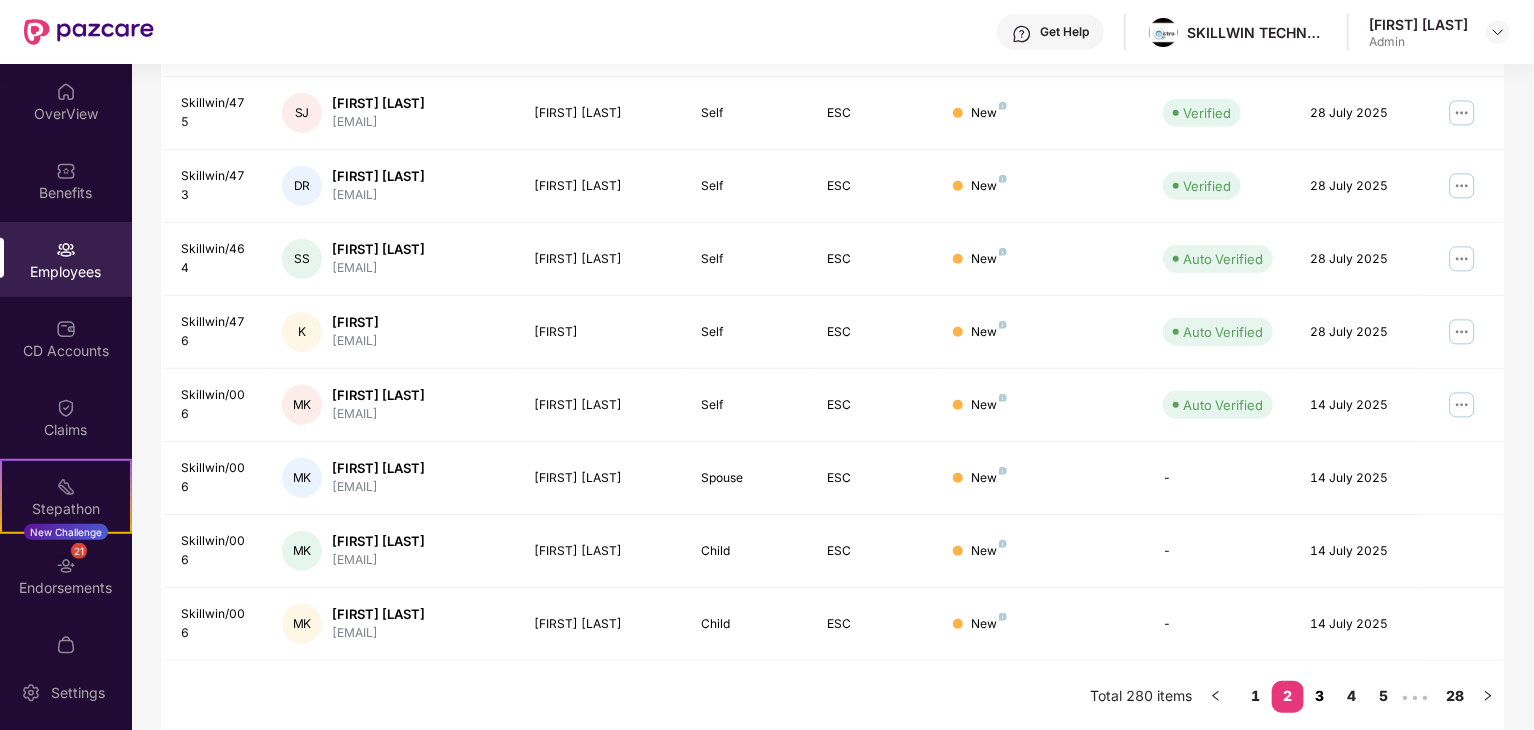 click on "3" at bounding box center (1320, 696) 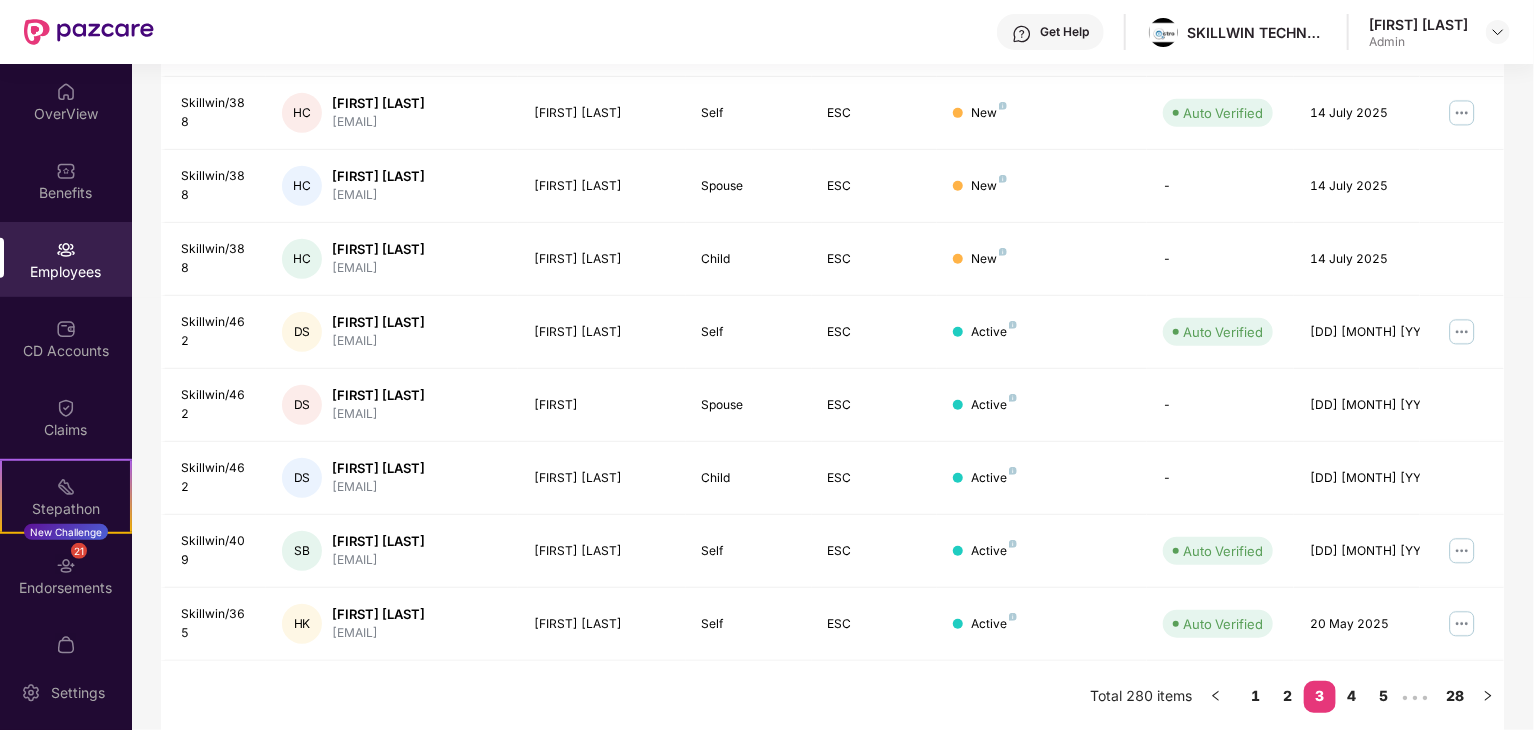click on "Filters Group Health Insurance Employee  Reports 170 Employees 55 Spouse 49 Child 274 Employees+dependents All Download Filtered Report EID Employee Name Insured Name Relationship Coverage Type Endorsement Status Platform Status Joining Date Manage                   Skillwin/463 GJ [FIRST] [LAST]   [EMAIL] [FIRST] [LAST] Self ESC New Verified 14 July 2025 Skillwin/467 AS [FIRST] [LAST]   [EMAIL] [FIRST] [LAST] Self ESC New Verified 14 July 2025 Skillwin/388 HC [FIRST] [LAST]   [EMAIL] [FIRST] [LAST] Self ESC New Auto Verified 14 July 2025 Skillwin/388 HC [FIRST] [LAST]   [EMAIL] [FIRST] [LAST] Spouse ESC New - 14 July 2025 Skillwin/388 HC [FIRST] [LAST]   [EMAIL] [FIRST] [LAST] Child ESC New - 14 July 2025 Skillwin/462 DS [FIRST] [LAST]   [EMAIL] [FIRST] [LAST] Self ESC Active Auto Verified 24 May 2025 Skillwin/462 DS [FIRST] [LAST]   [EMAIL] [FIRST]  Spouse ESC - DS" at bounding box center (832, 185) 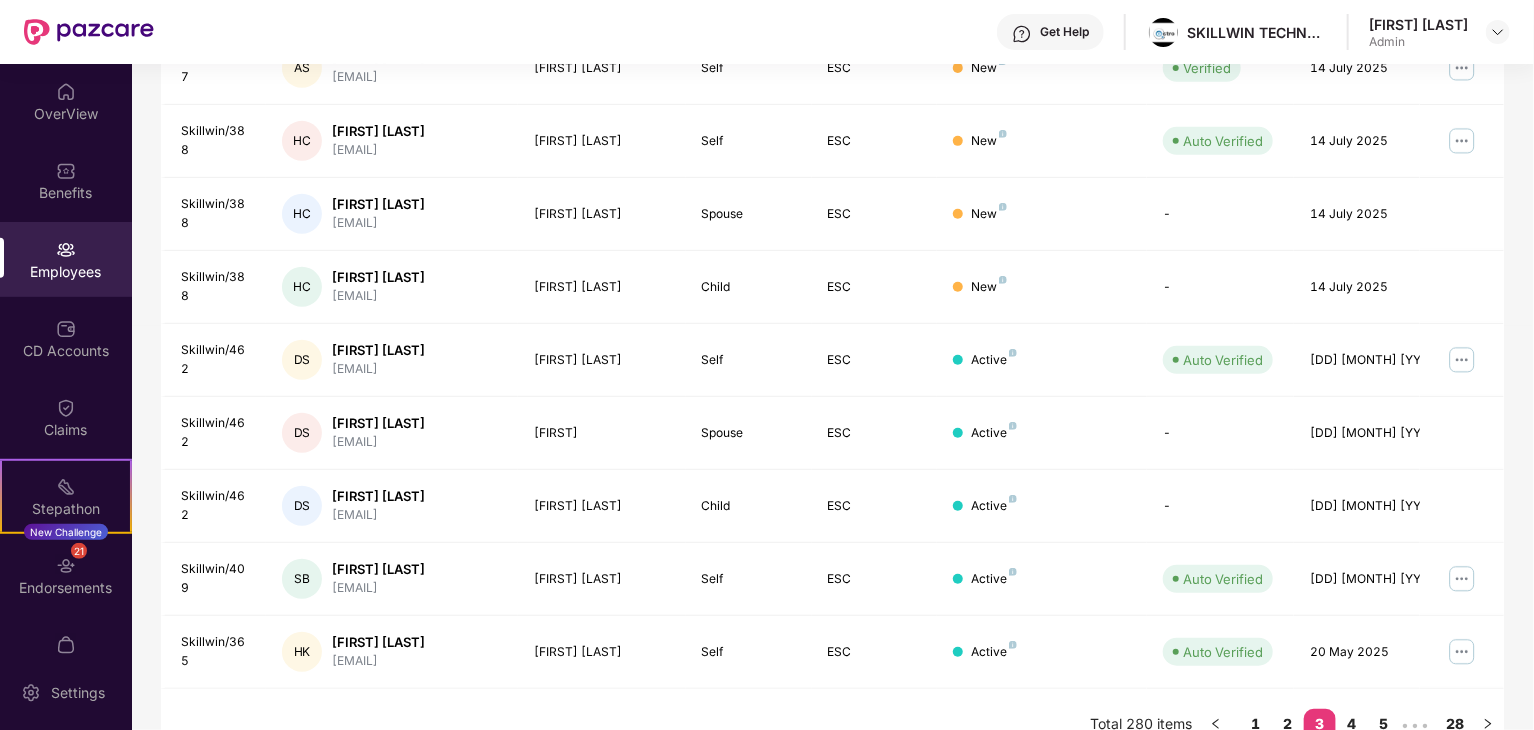 scroll, scrollTop: 496, scrollLeft: 0, axis: vertical 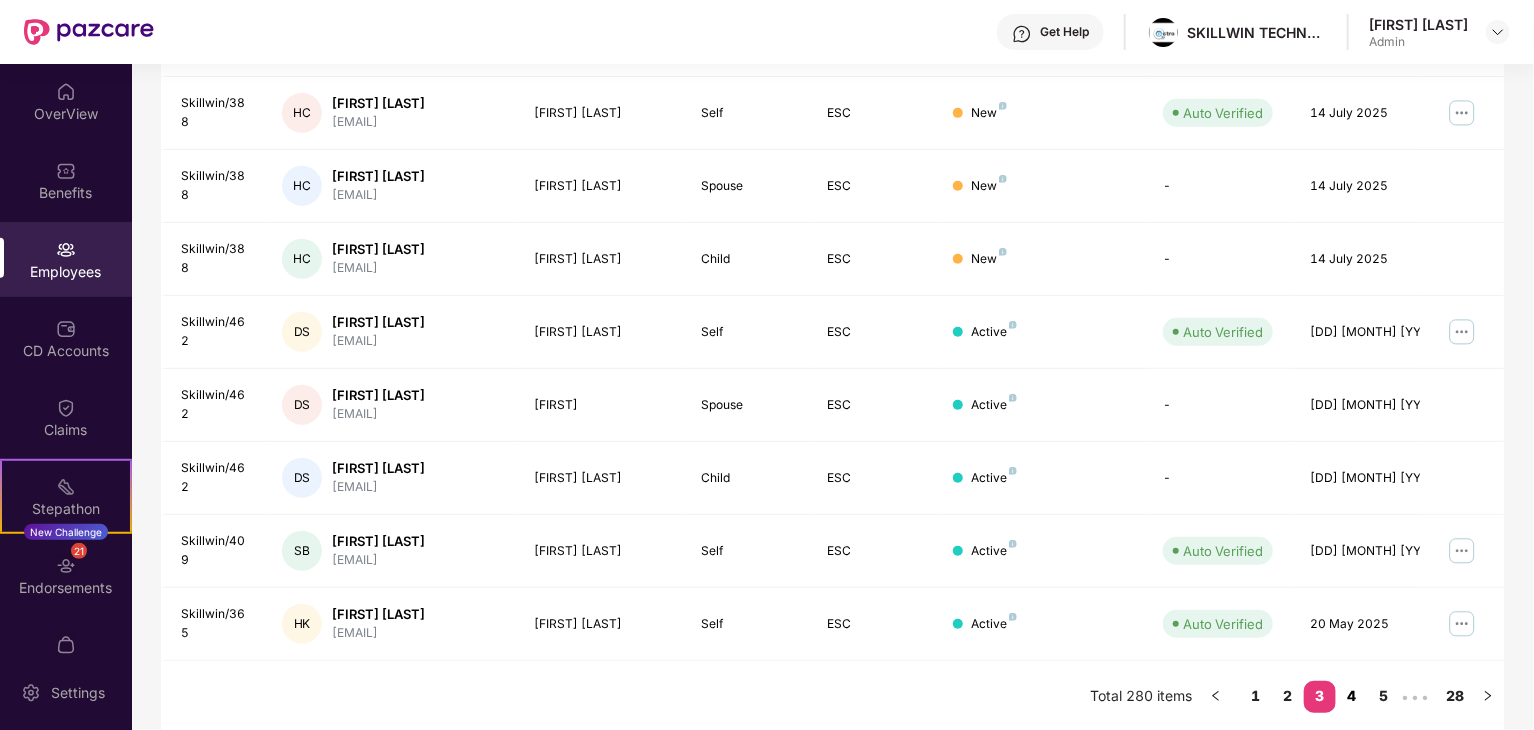 click on "4" at bounding box center [1352, 696] 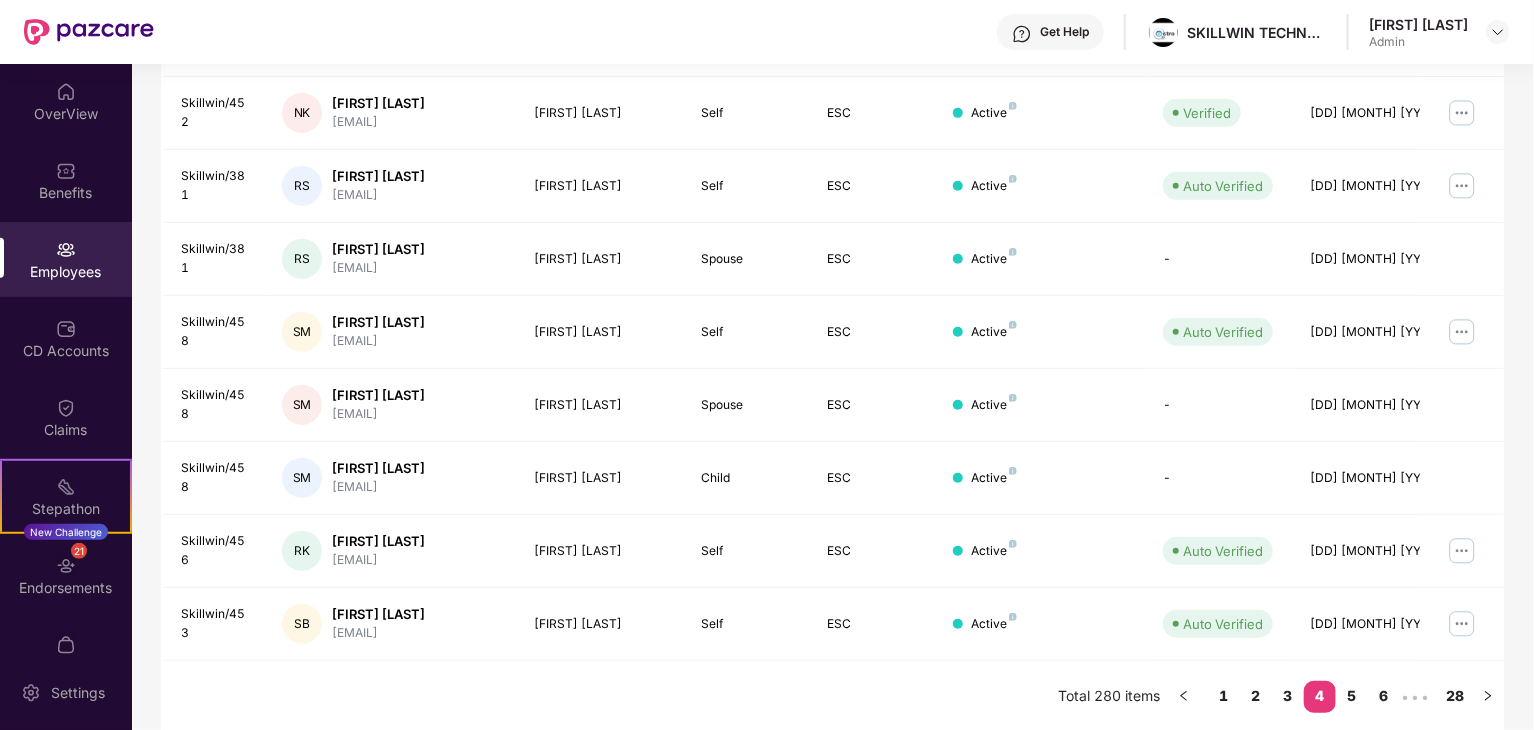 type 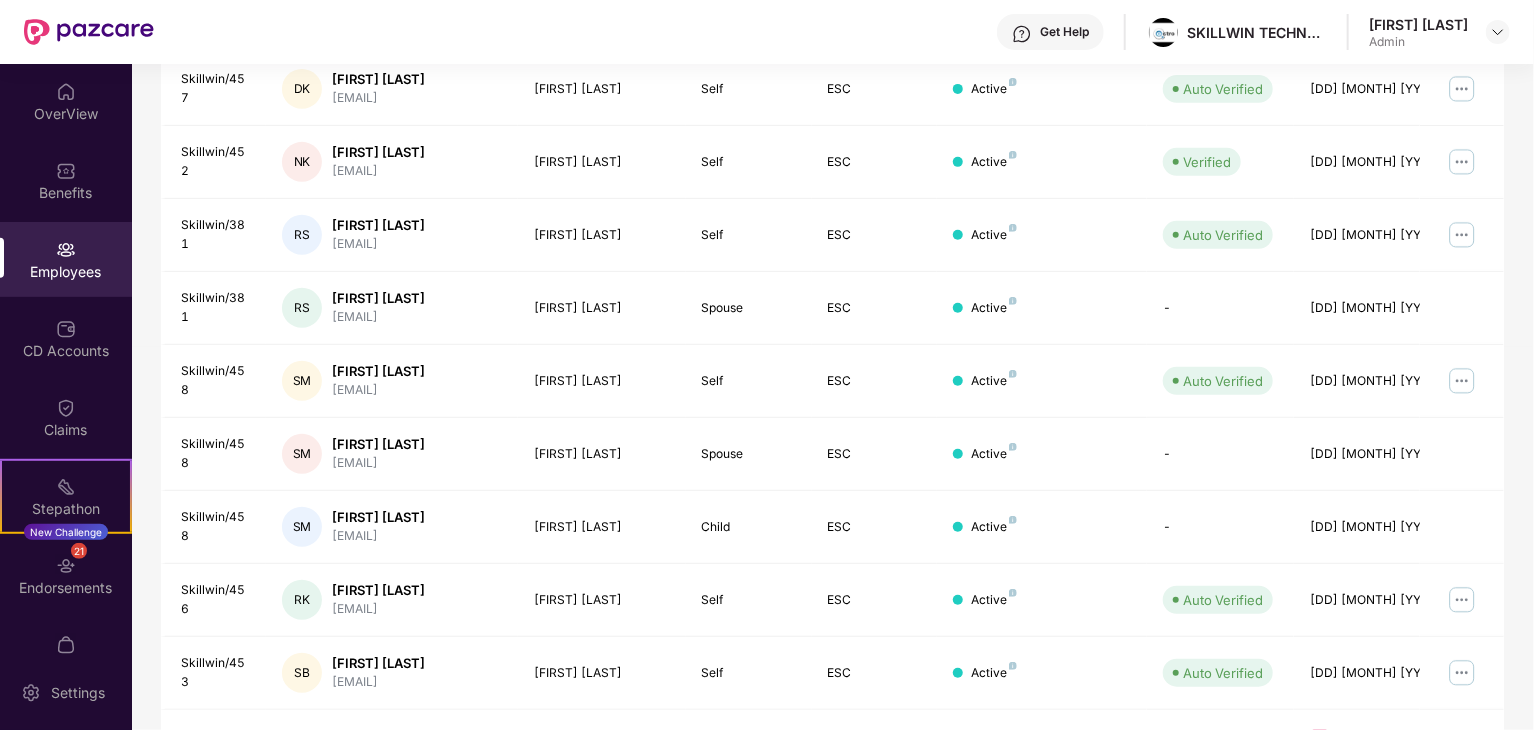 scroll, scrollTop: 496, scrollLeft: 0, axis: vertical 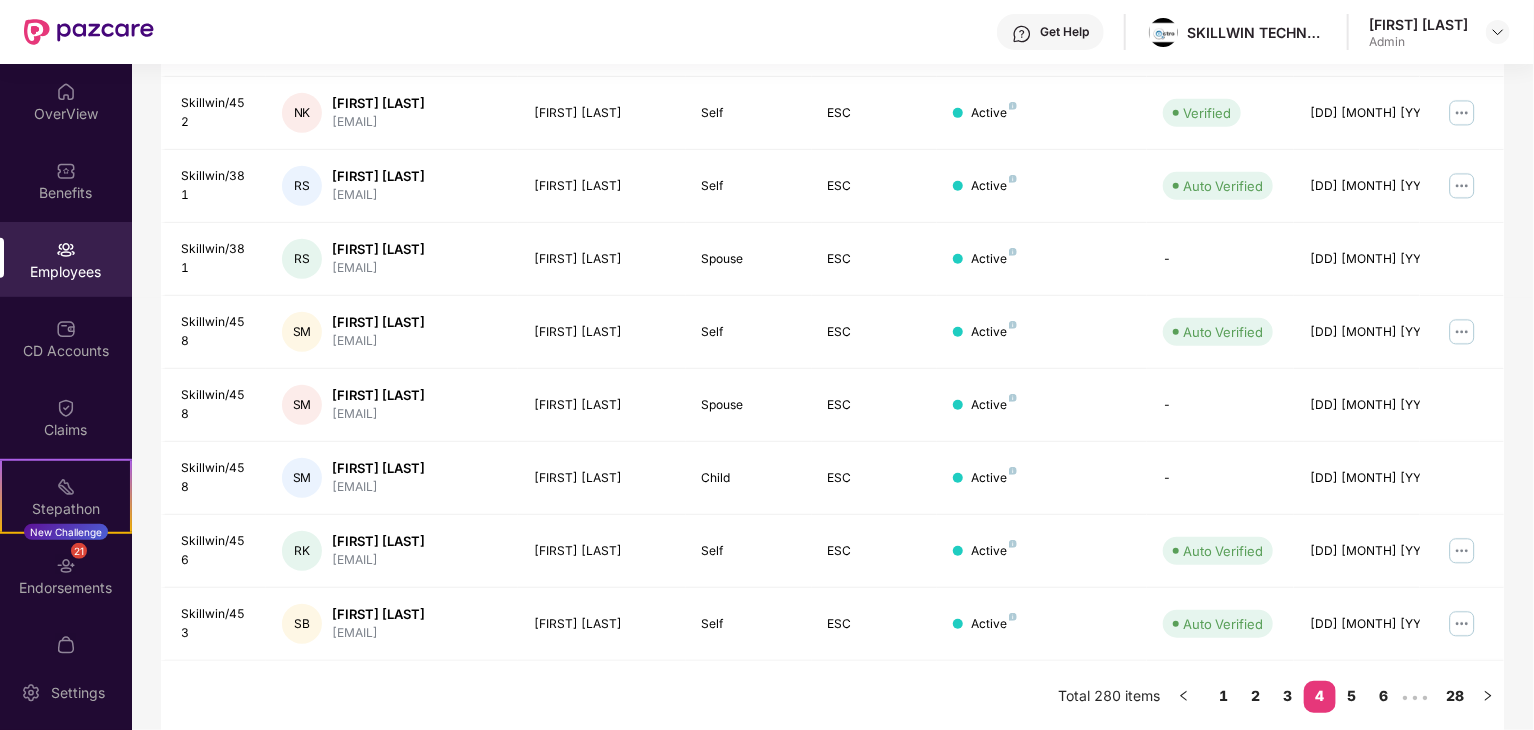 click on "5" at bounding box center [1352, 696] 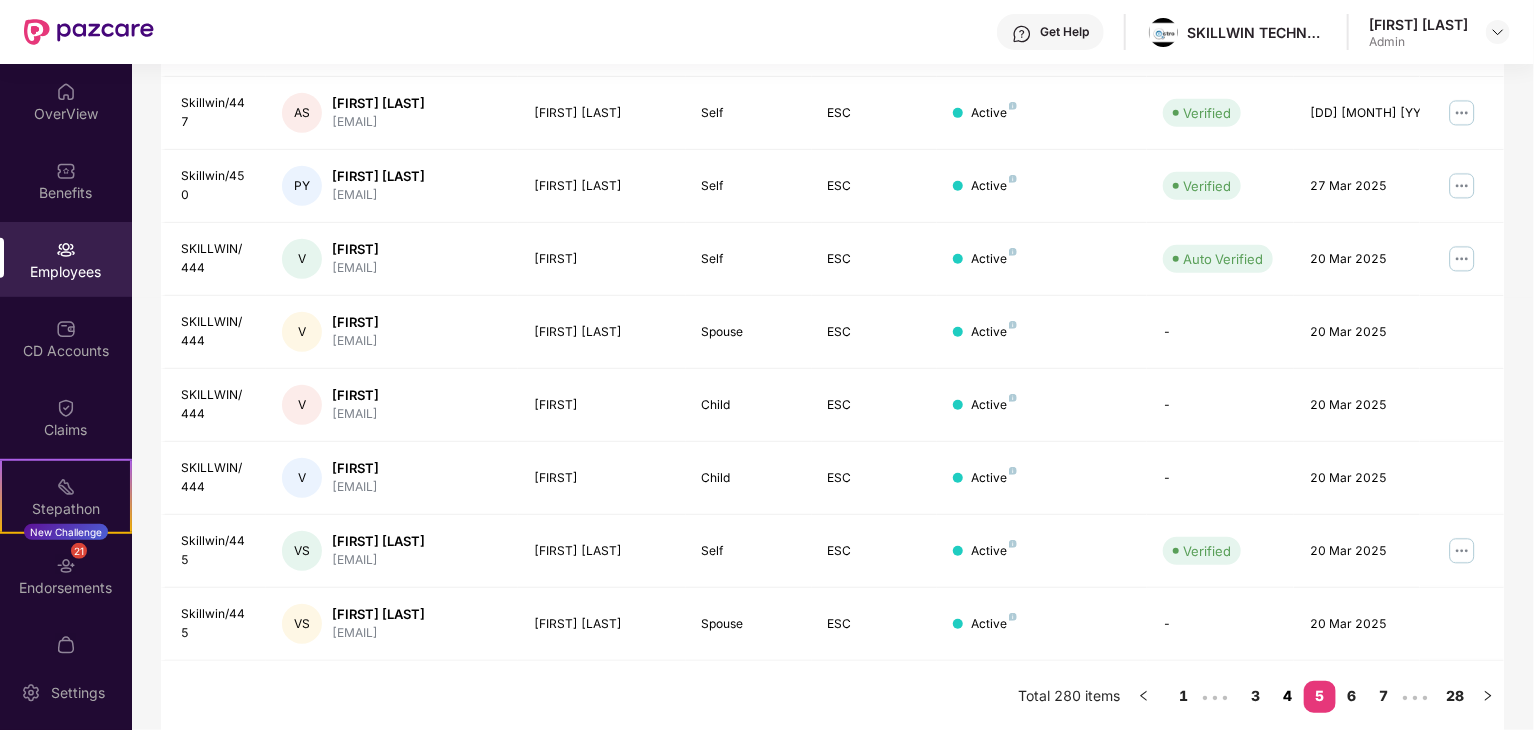 type 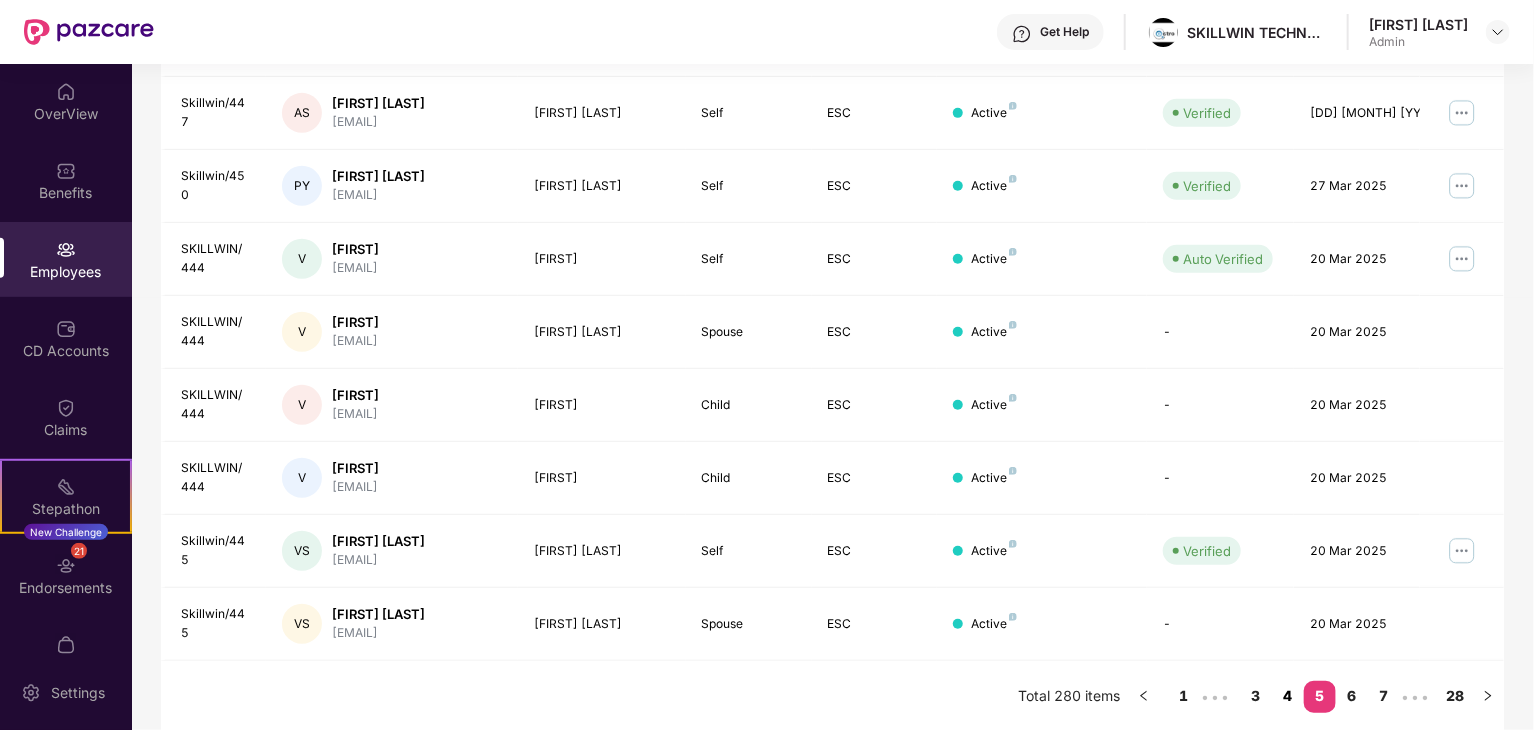 scroll, scrollTop: 496, scrollLeft: 0, axis: vertical 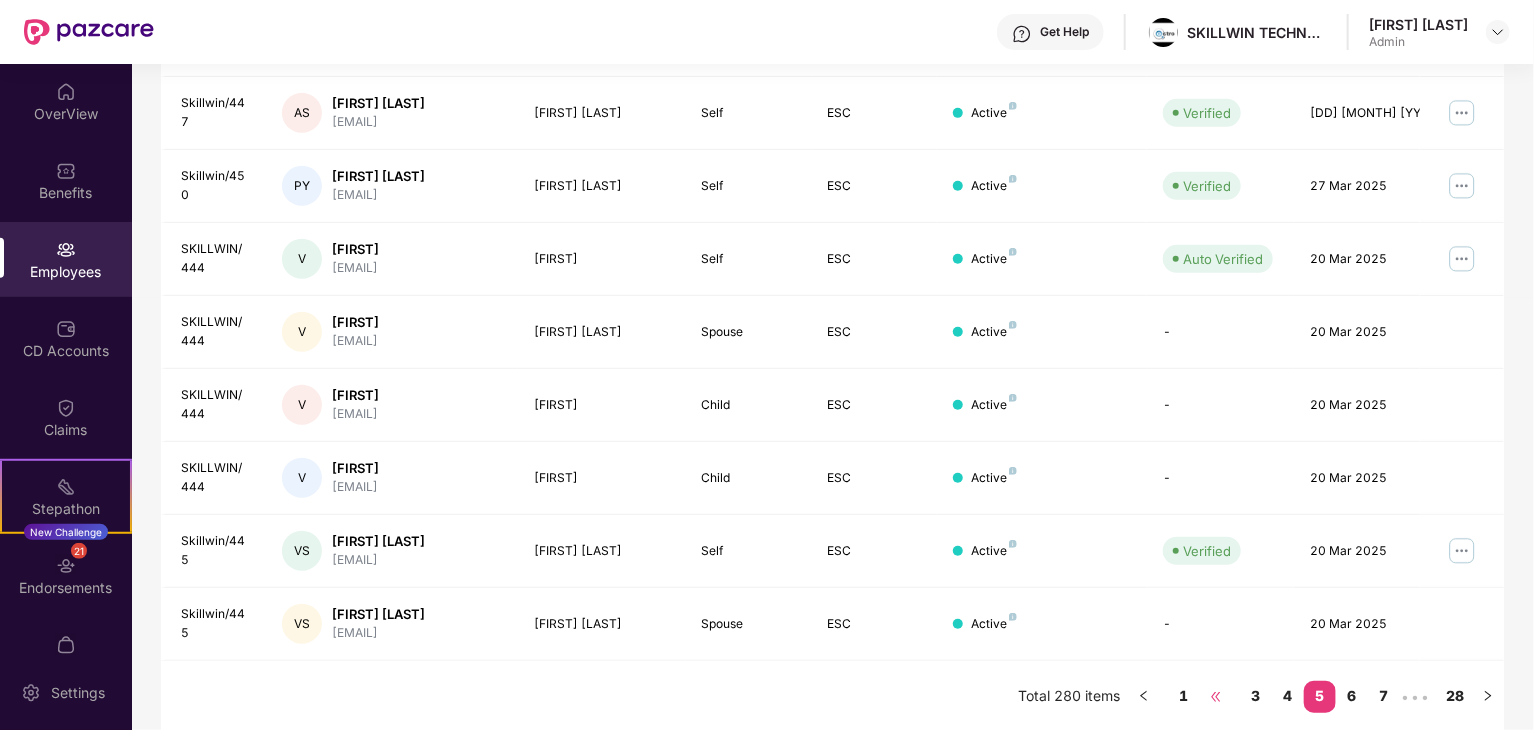 click on "•••" at bounding box center [1216, 697] 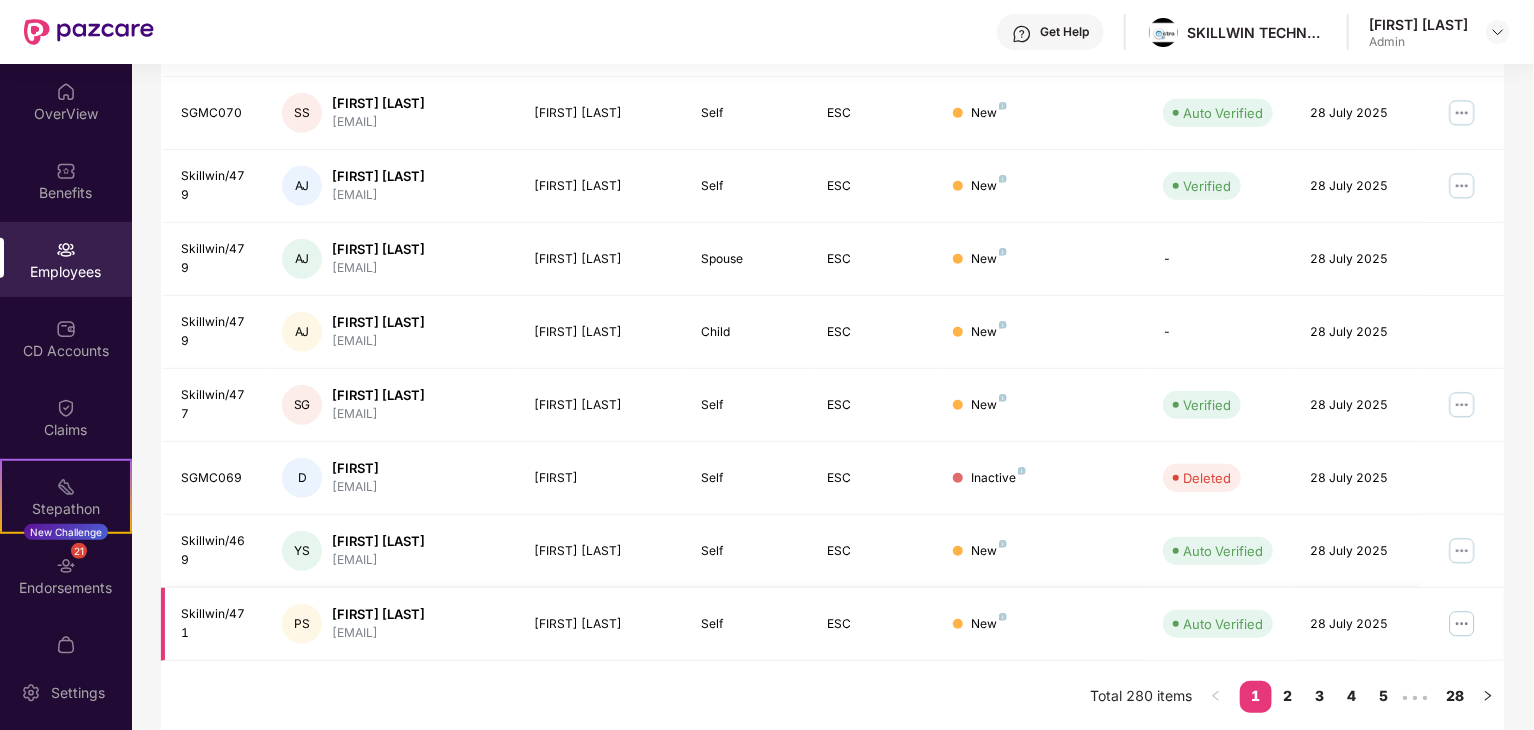 click at bounding box center (1462, 624) 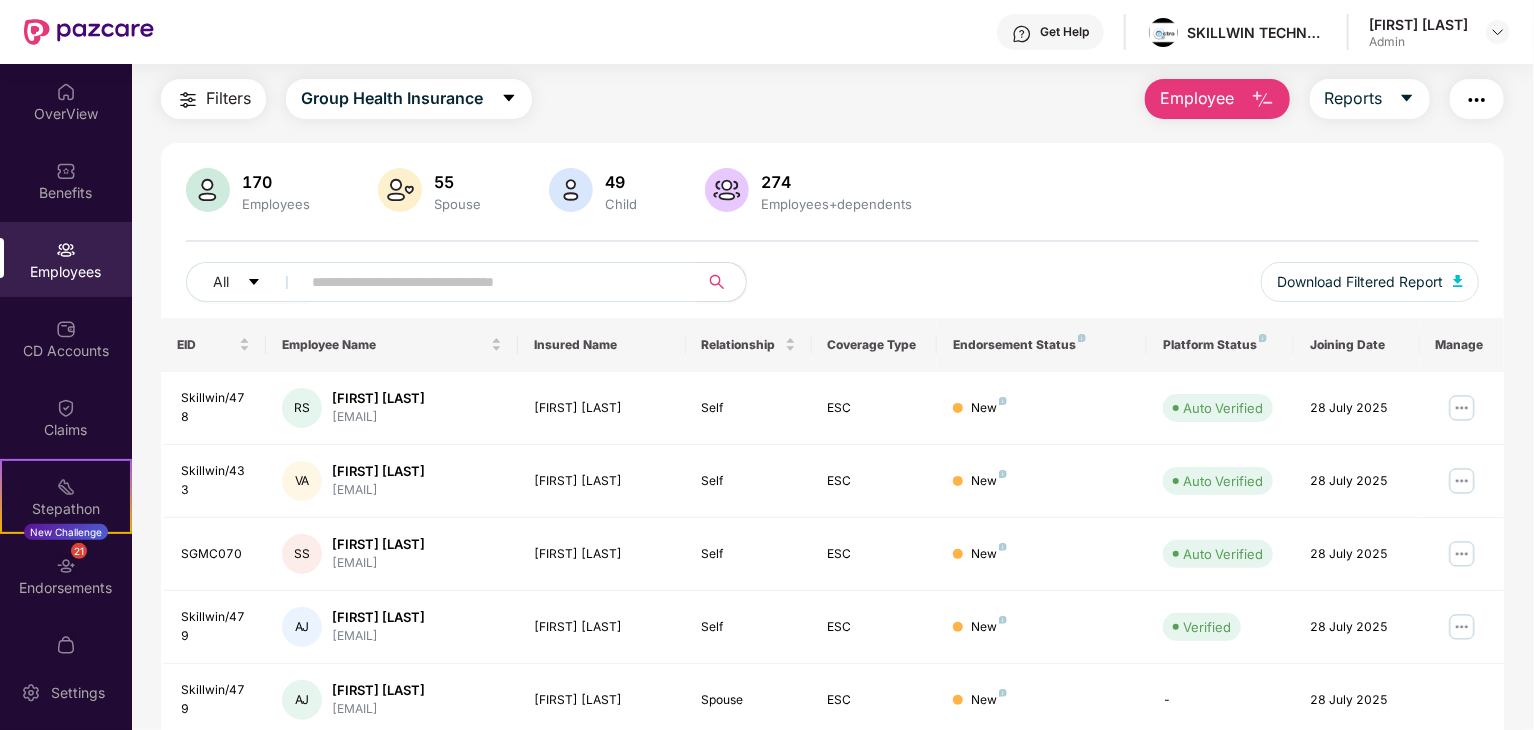 scroll, scrollTop: 16, scrollLeft: 0, axis: vertical 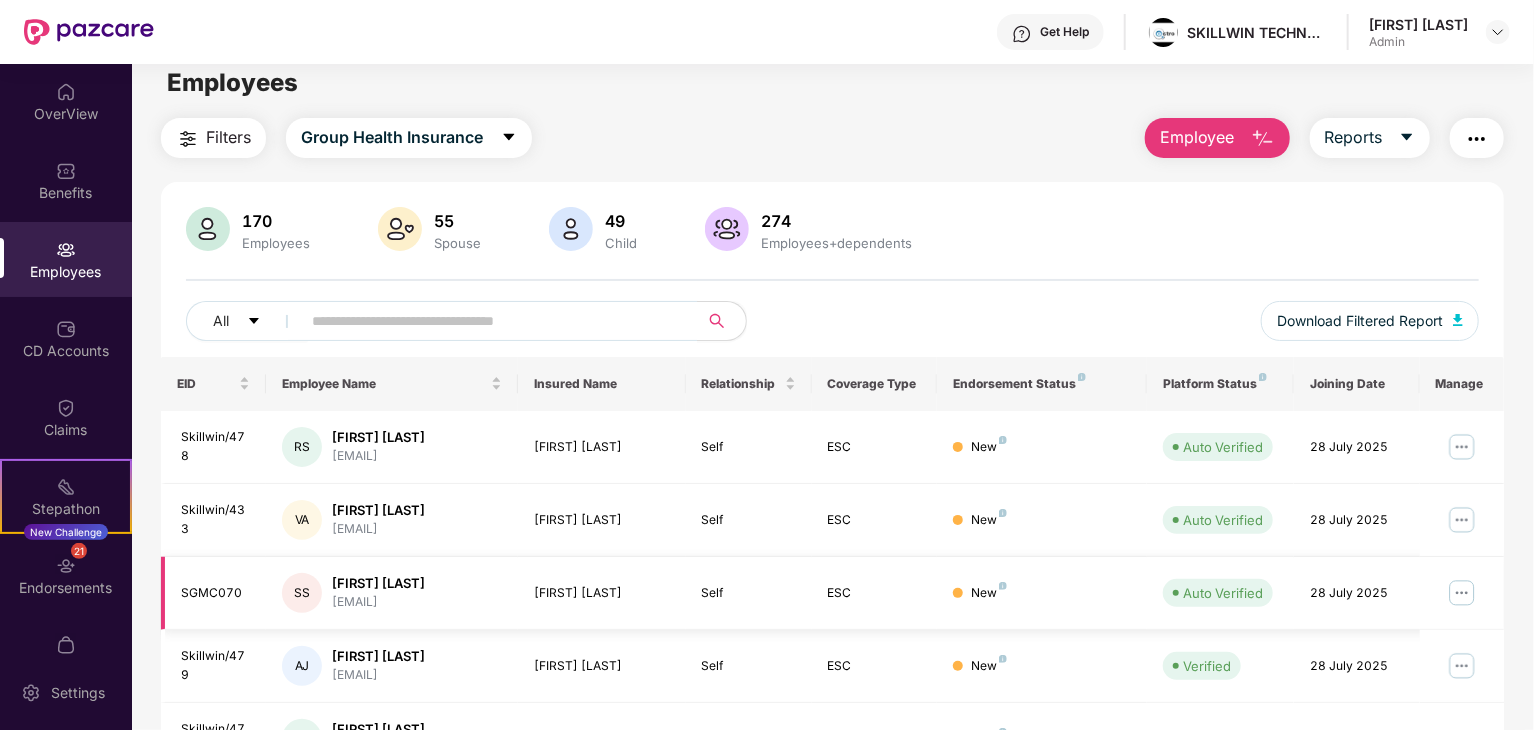 click at bounding box center [1462, 593] 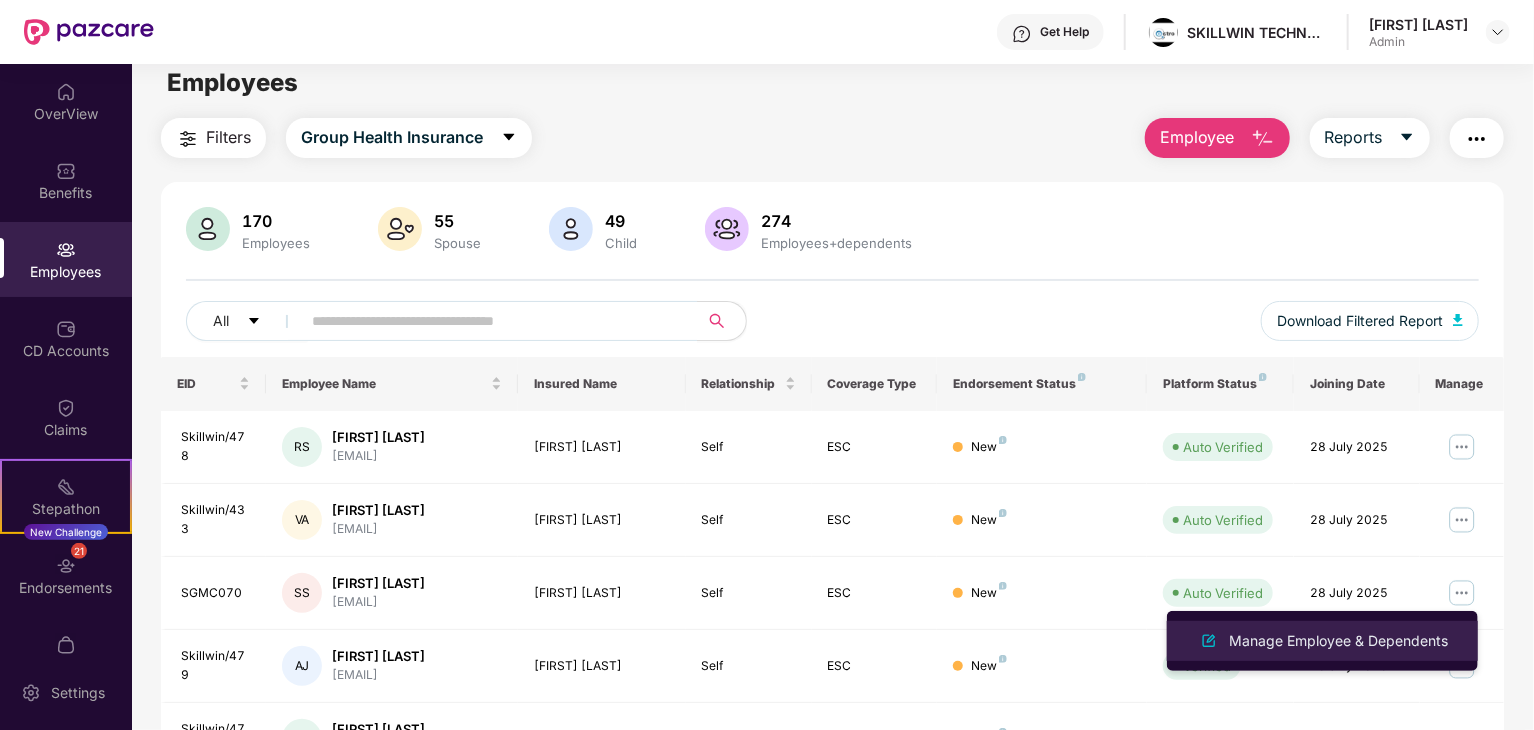 click on "Manage Employee & Dependents" at bounding box center [1338, 641] 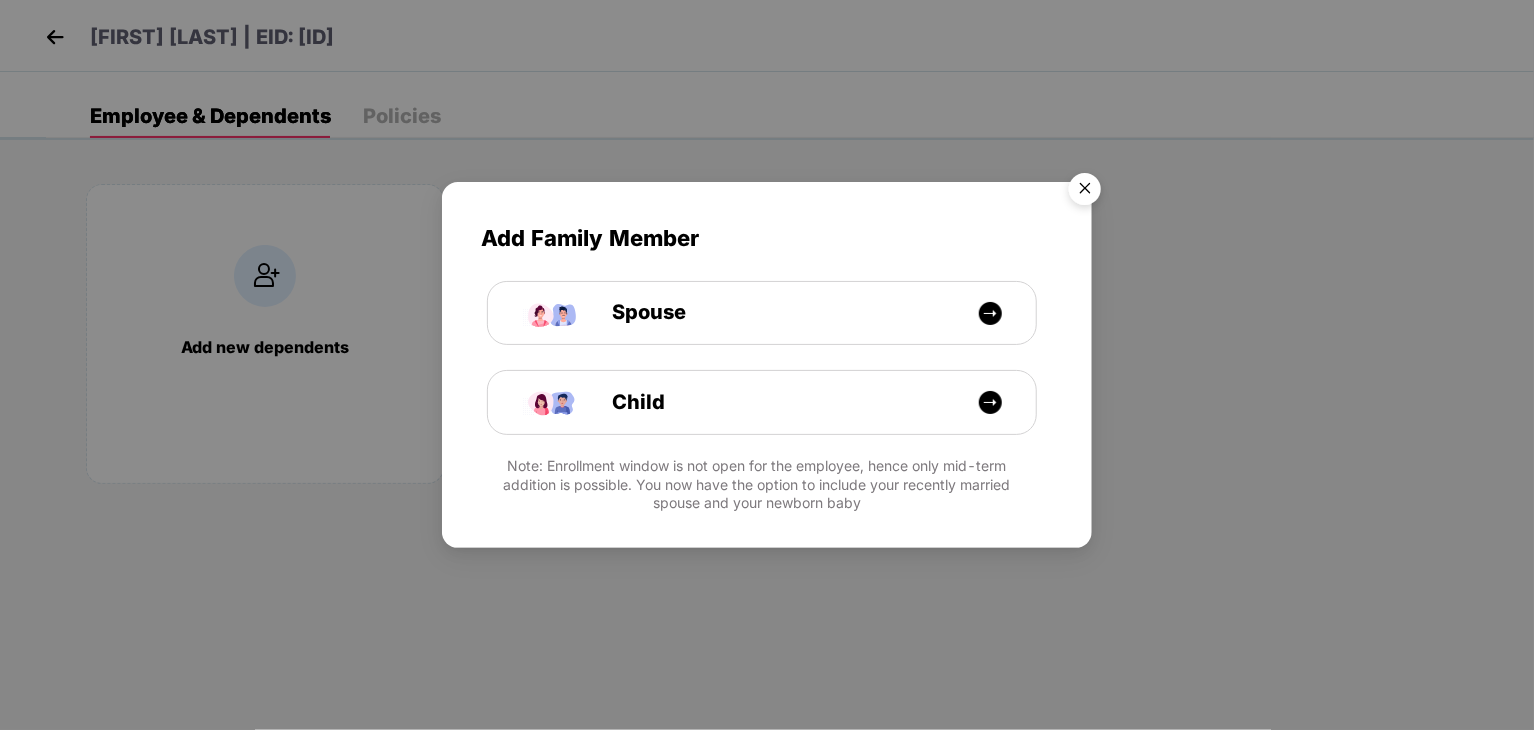 click at bounding box center (1085, 192) 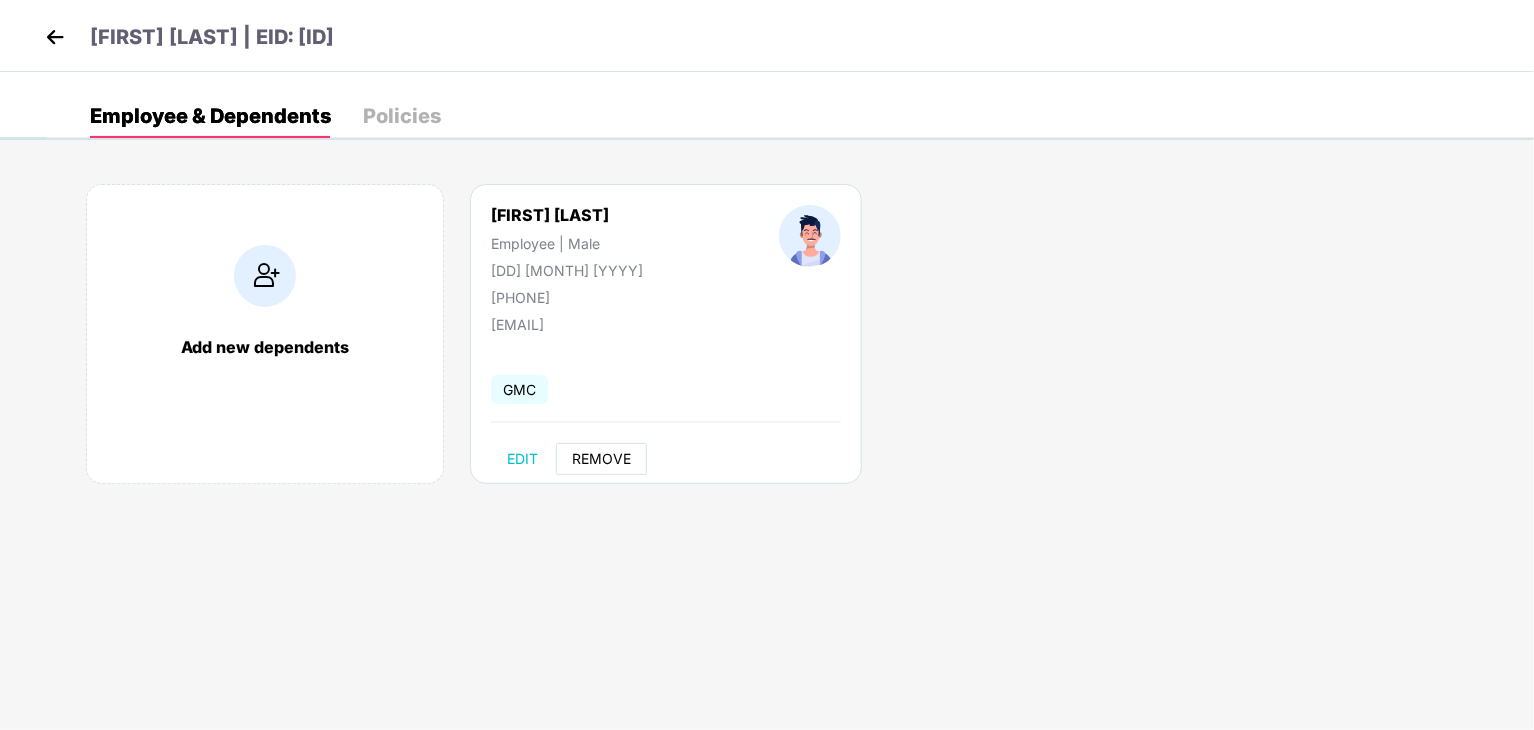 click on "REMOVE" at bounding box center (601, 459) 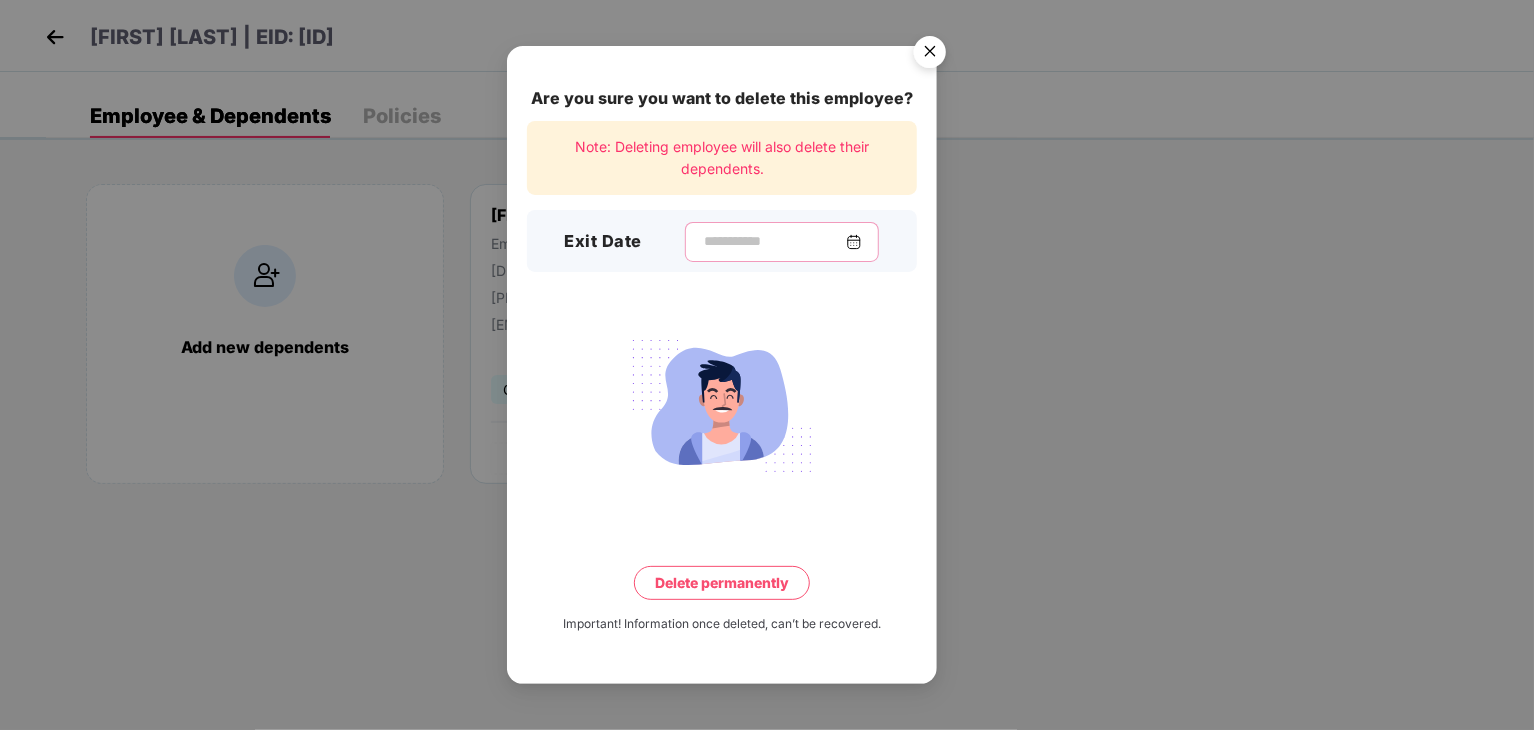 click at bounding box center [774, 241] 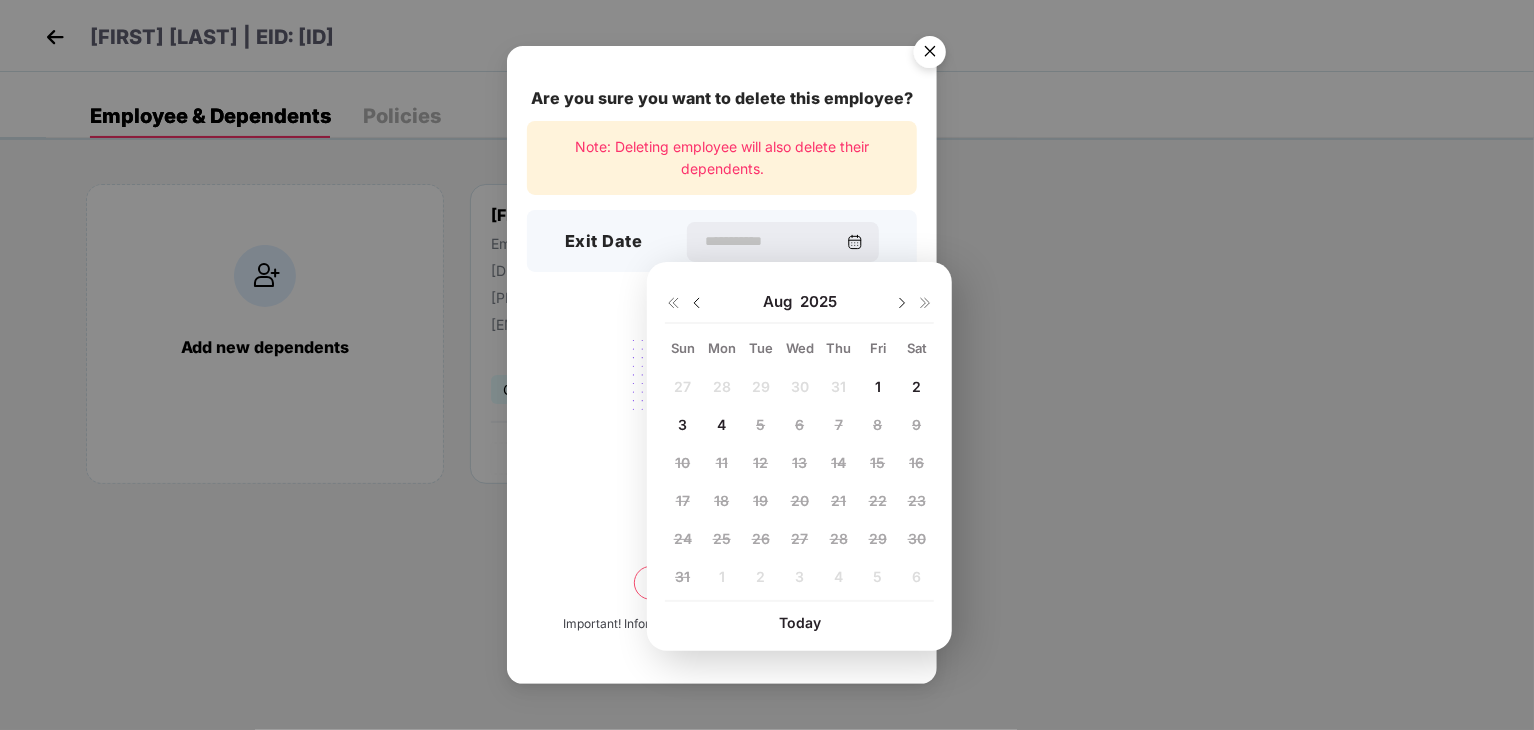 click at bounding box center (697, 303) 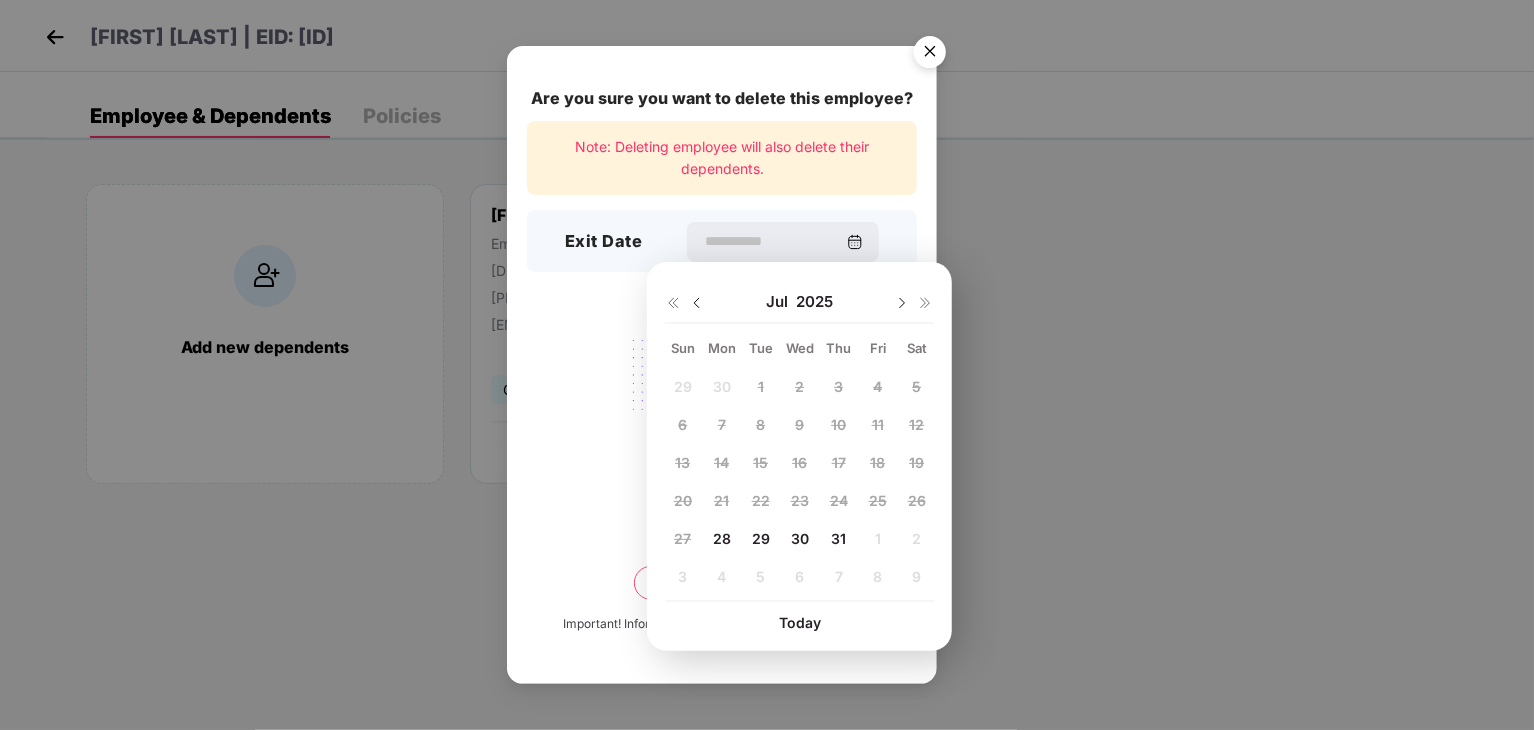 click on "28" at bounding box center (722, 538) 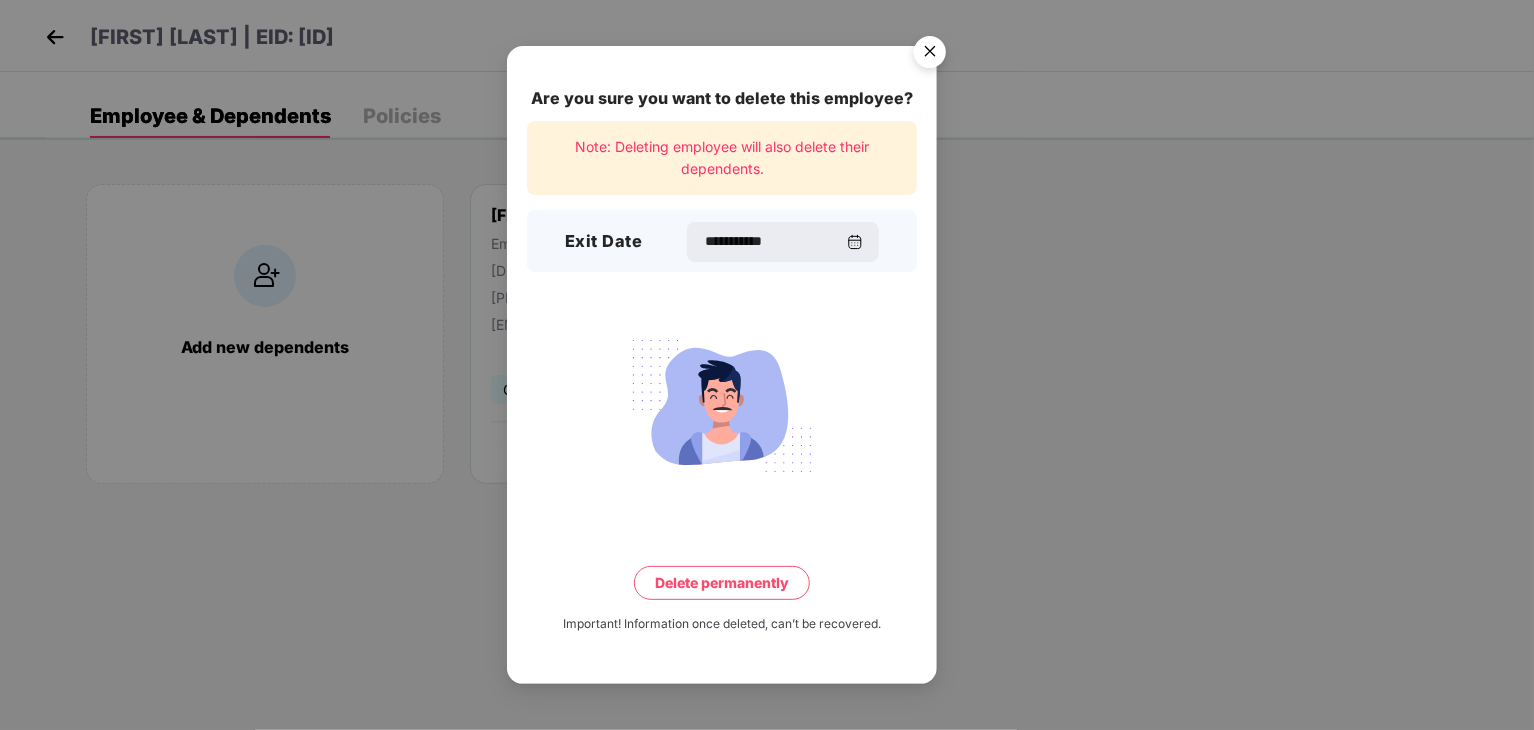 click on "**********" at bounding box center [722, 365] 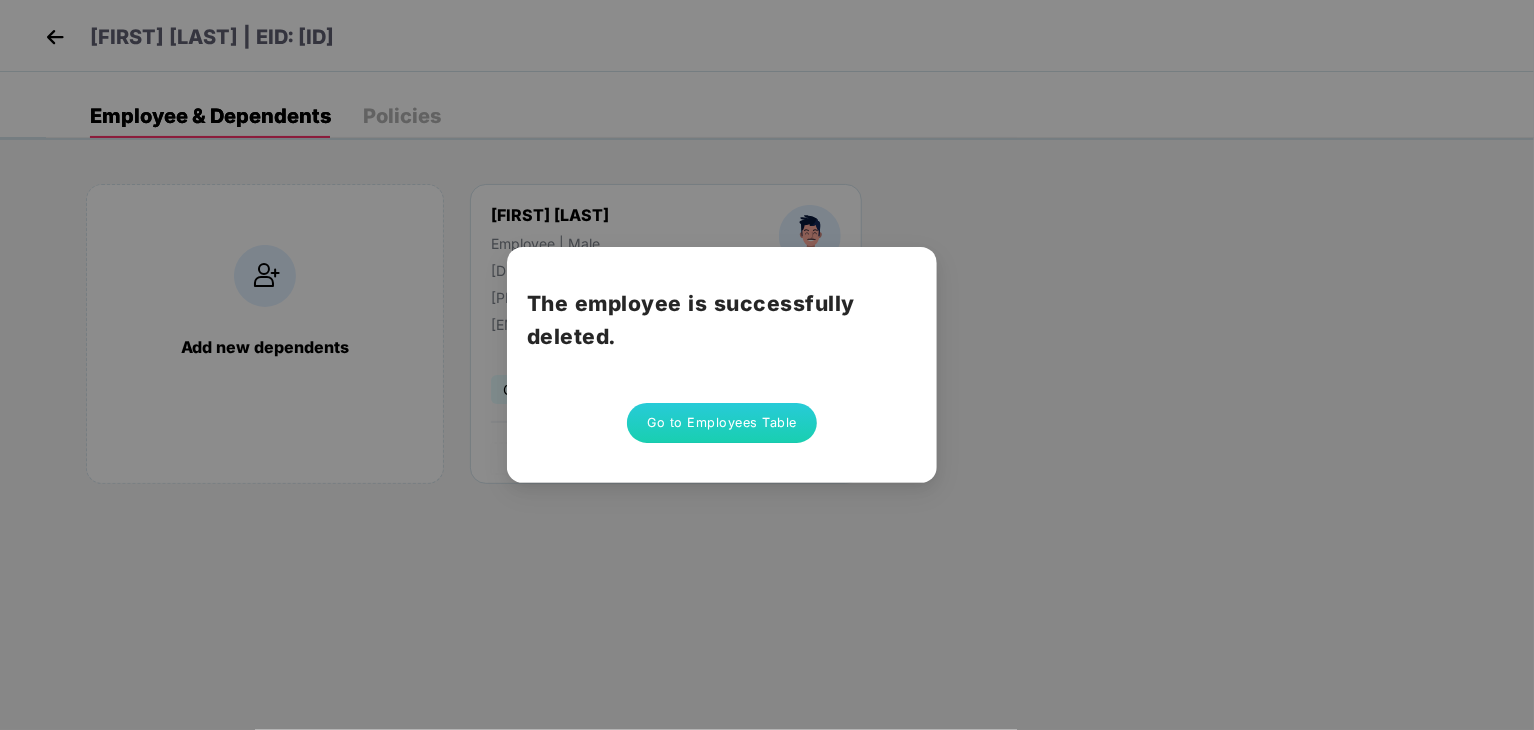 click on "Go to Employees Table" at bounding box center [722, 423] 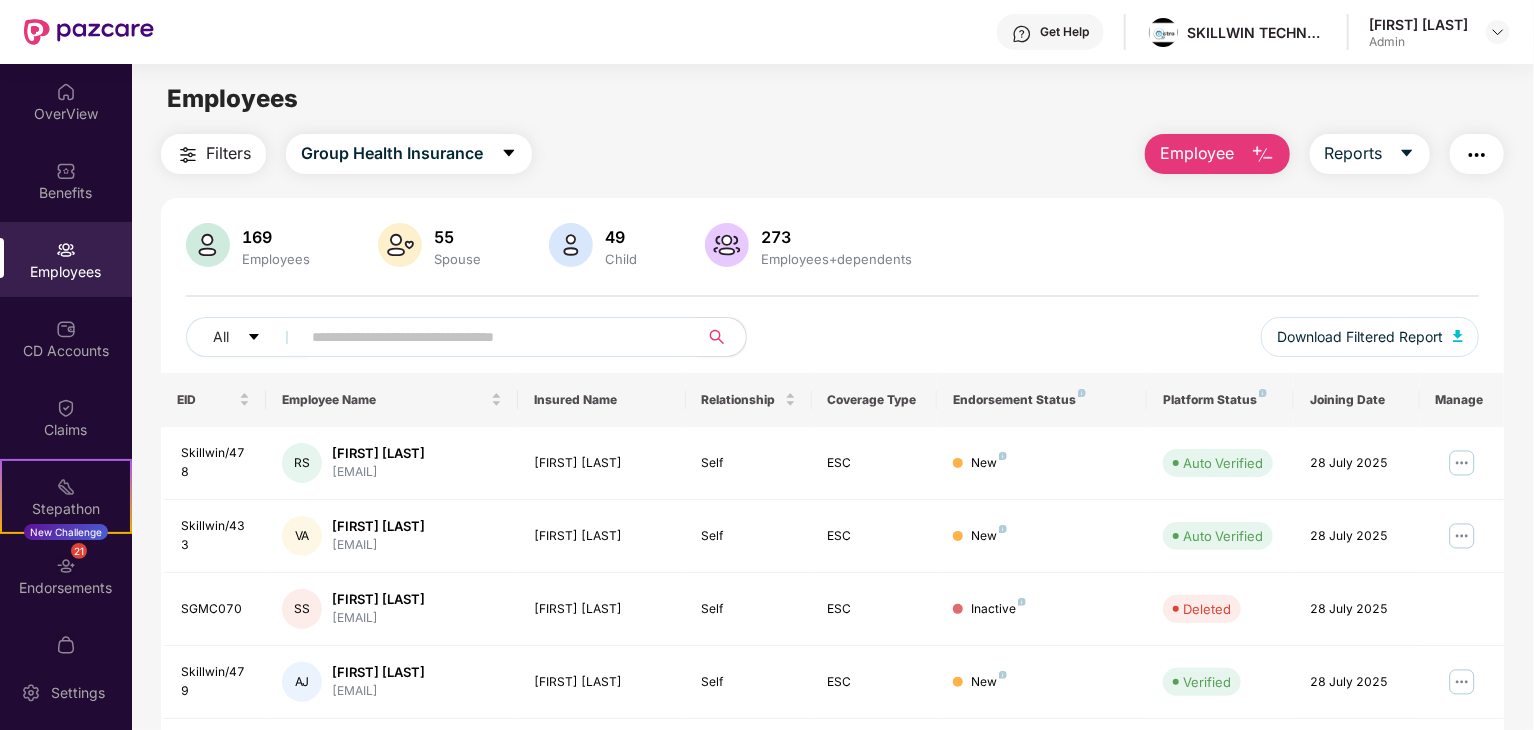 click on "Filters Group Health Insurance Employee  Reports 169 Employees 55 Spouse 49 Child 273 Employees+dependents All Download Filtered Report EID Employee Name Insured Name Relationship Coverage Type Endorsement Status Platform Status Joining Date Manage                   Skillwin/478 RS [FIRST] [LAST]   [EMAIL] [FIRST] [LAST] Self ESC New Auto Verified 28 July 2025 Skillwin/433 VA [FIRST] [LAST]   [EMAIL] [FIRST] [LAST] Self ESC New Auto Verified 28 July 2025 SGMC070 SS [FIRST] [LAST]   [EMAIL] [FIRST] [LAST] Self ESC New Auto Verified 28 July 2025 Skillwin/479 AJ [FIRST] [LAST]   [EMAIL] [FIRST] [LAST] Self ESC New Verified 28 July 2025 Skillwin/479 AJ [FIRST] [LAST]   [EMAIL] [FIRST] [LAST] Spouse ESC New - 28 July 2025 Skillwin/479 AJ [FIRST] [LAST]   [EMAIL] [FIRST] [LAST] Child ESC New - 28 July 2025 Skillwin/477 SG [FIRST] [LAST]   [EMAIL] [FIRST] [LAST] Self ESC New Verified 28 July 2025 SGMC069 D [FIRST]" at bounding box center [832, 681] 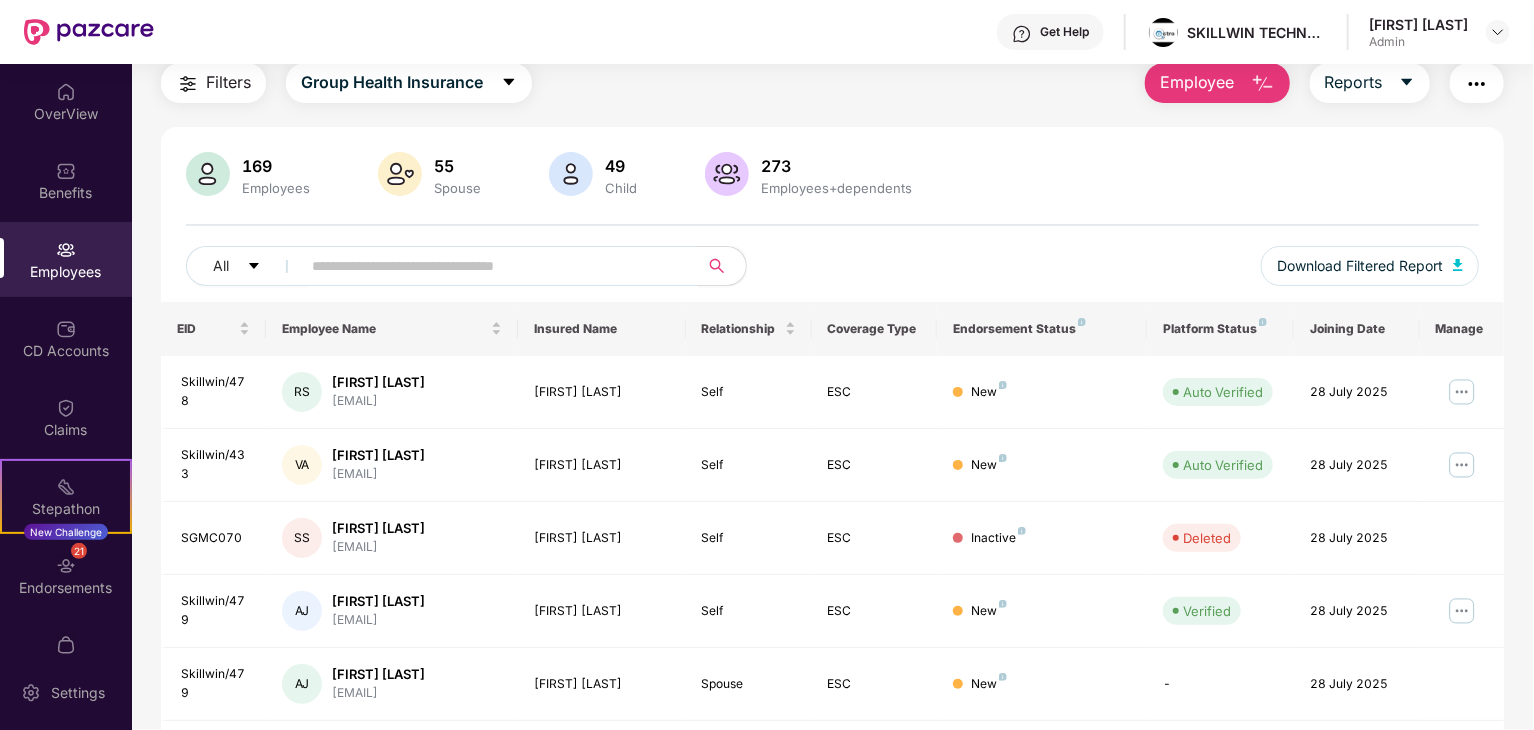 scroll, scrollTop: 40, scrollLeft: 0, axis: vertical 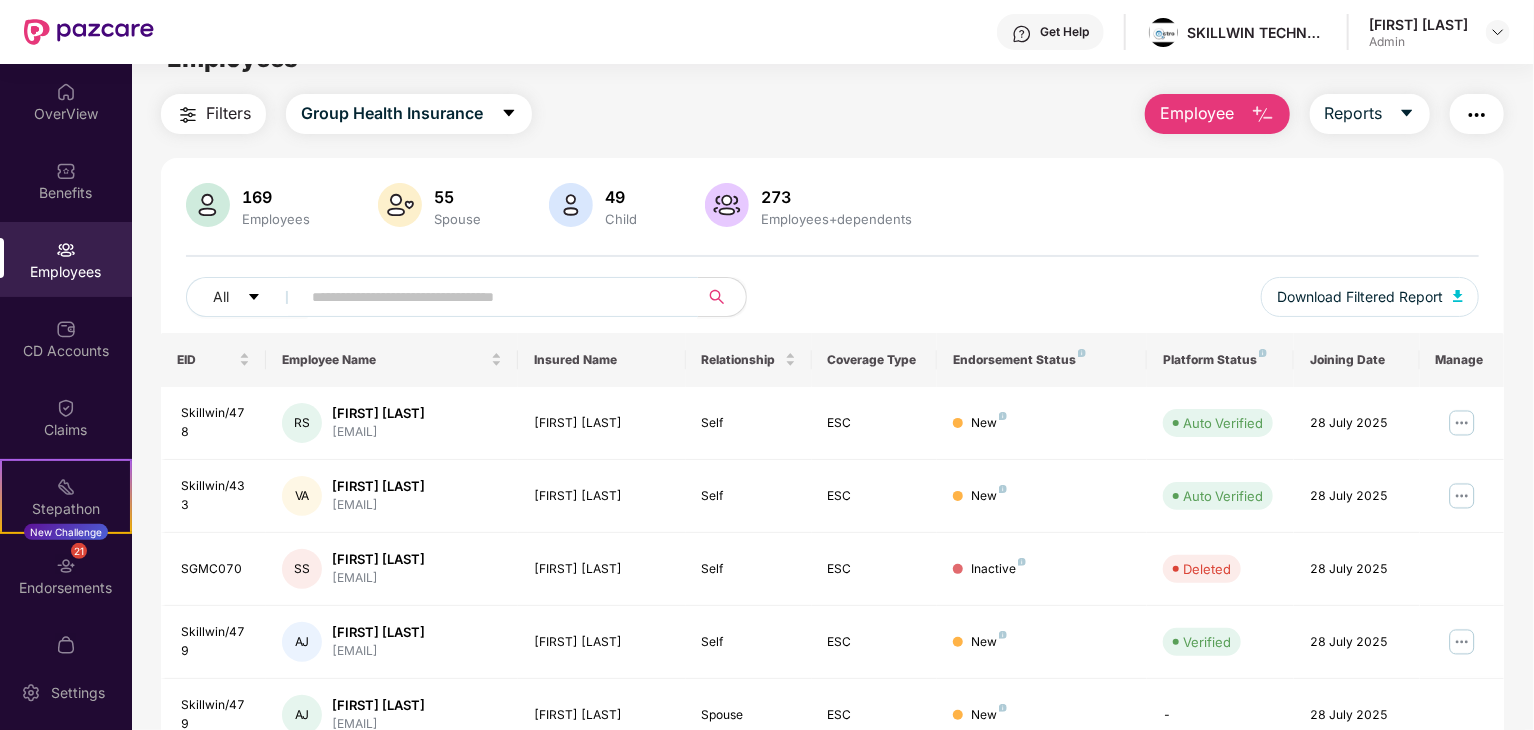 click at bounding box center [491, 297] 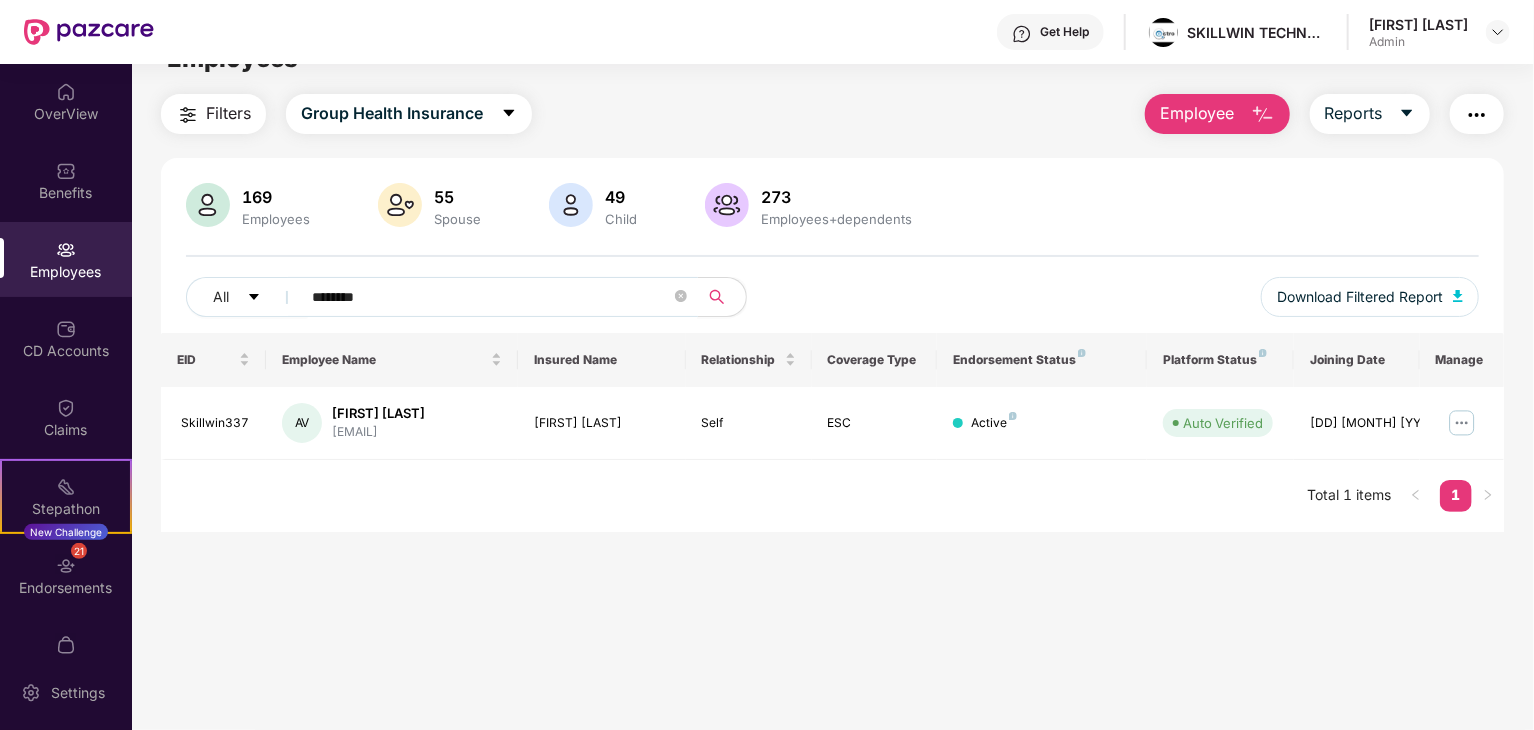 type on "********" 